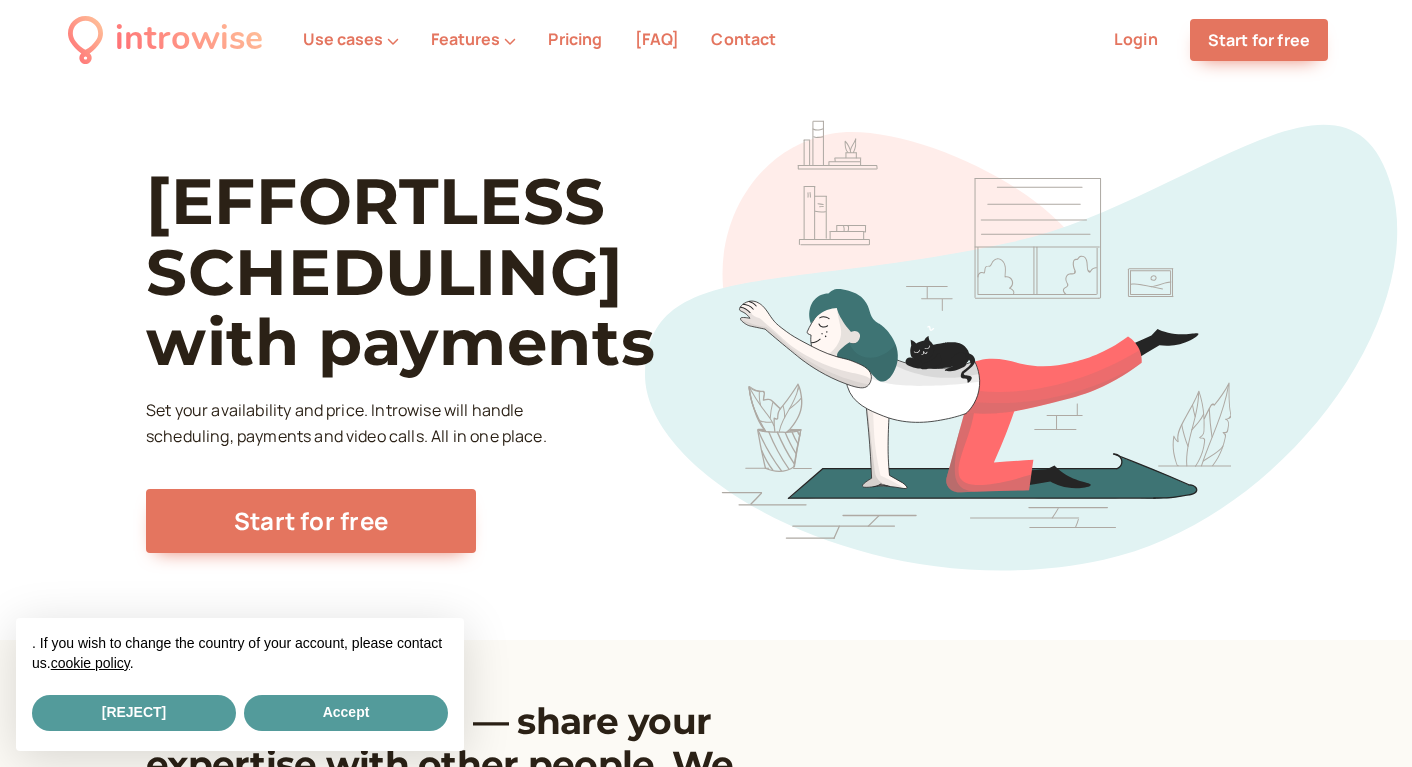 scroll, scrollTop: 0, scrollLeft: 0, axis: both 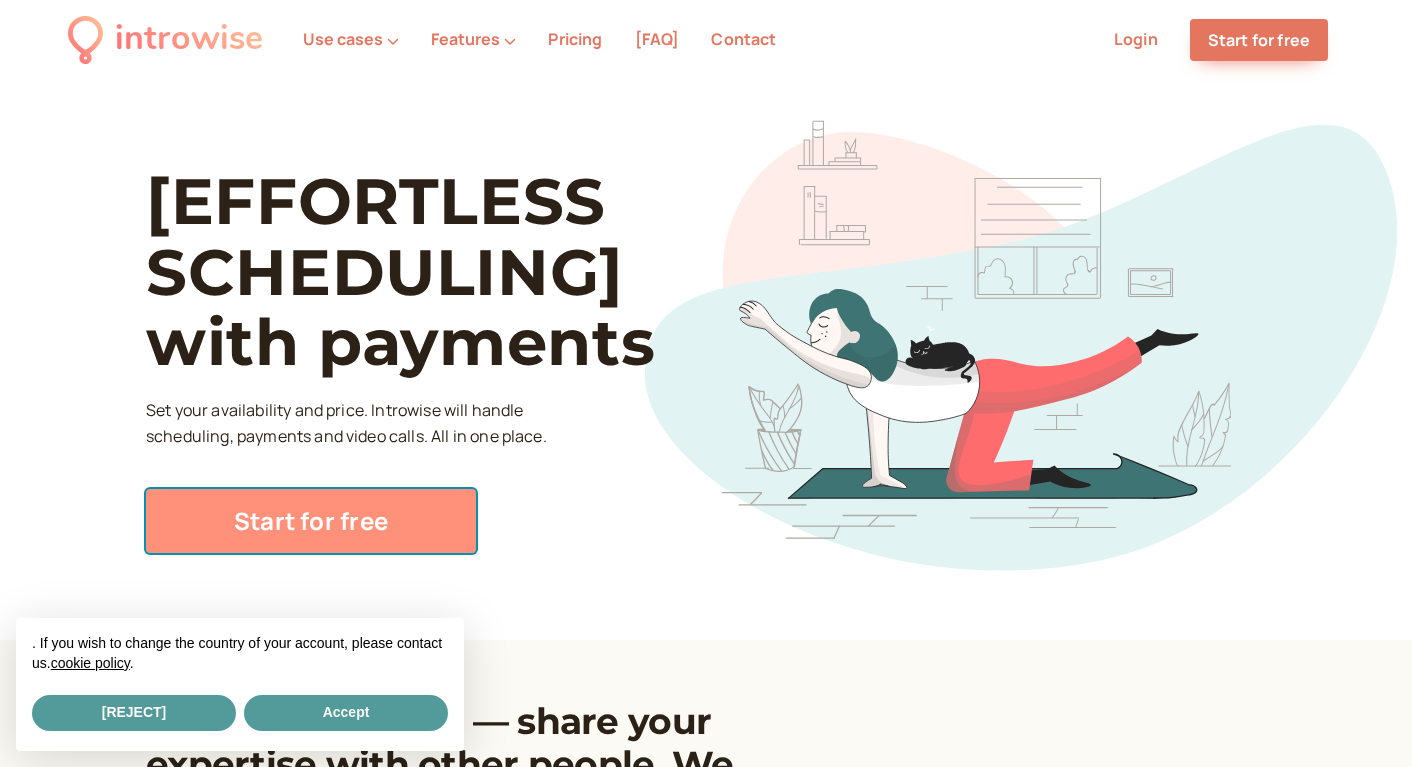 click on "Start for free" at bounding box center [311, 521] 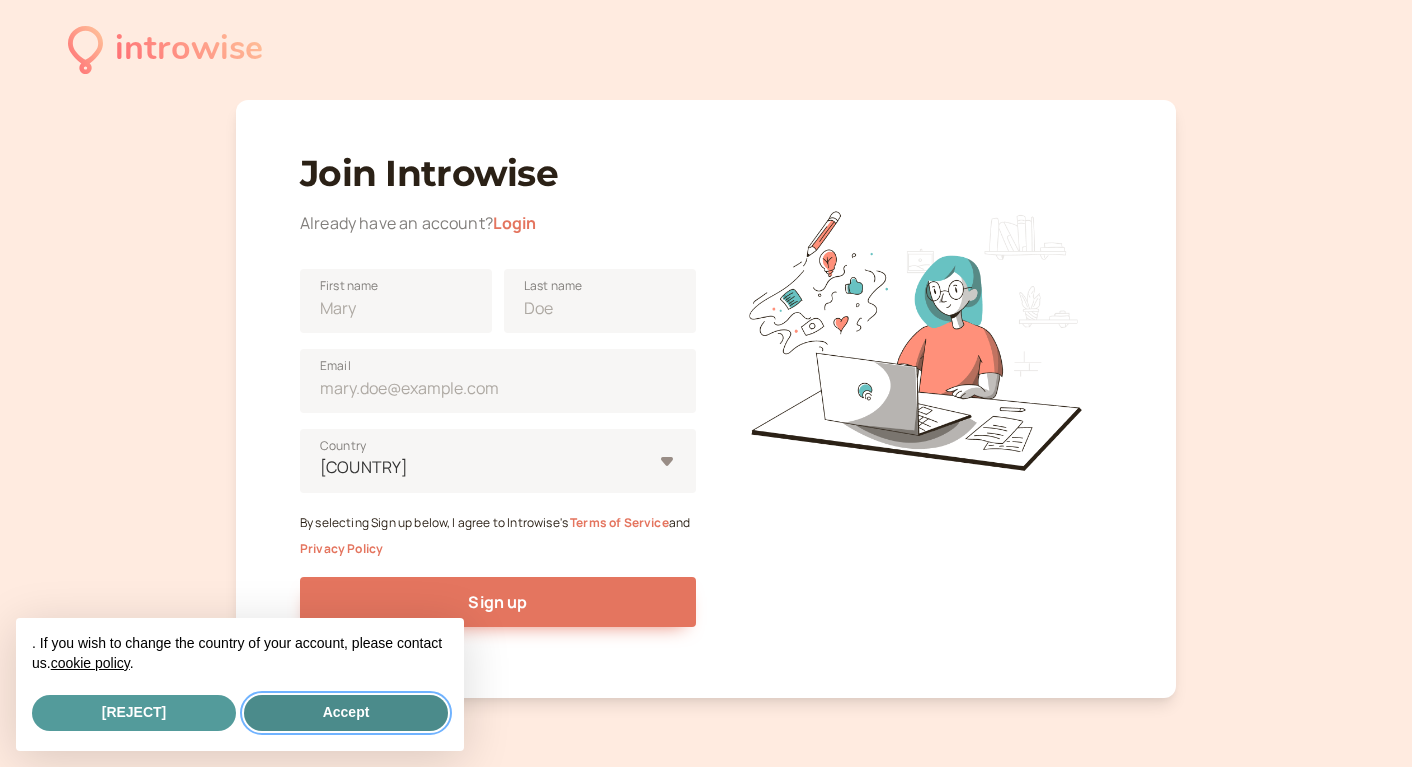 click on "Accept" at bounding box center (346, 713) 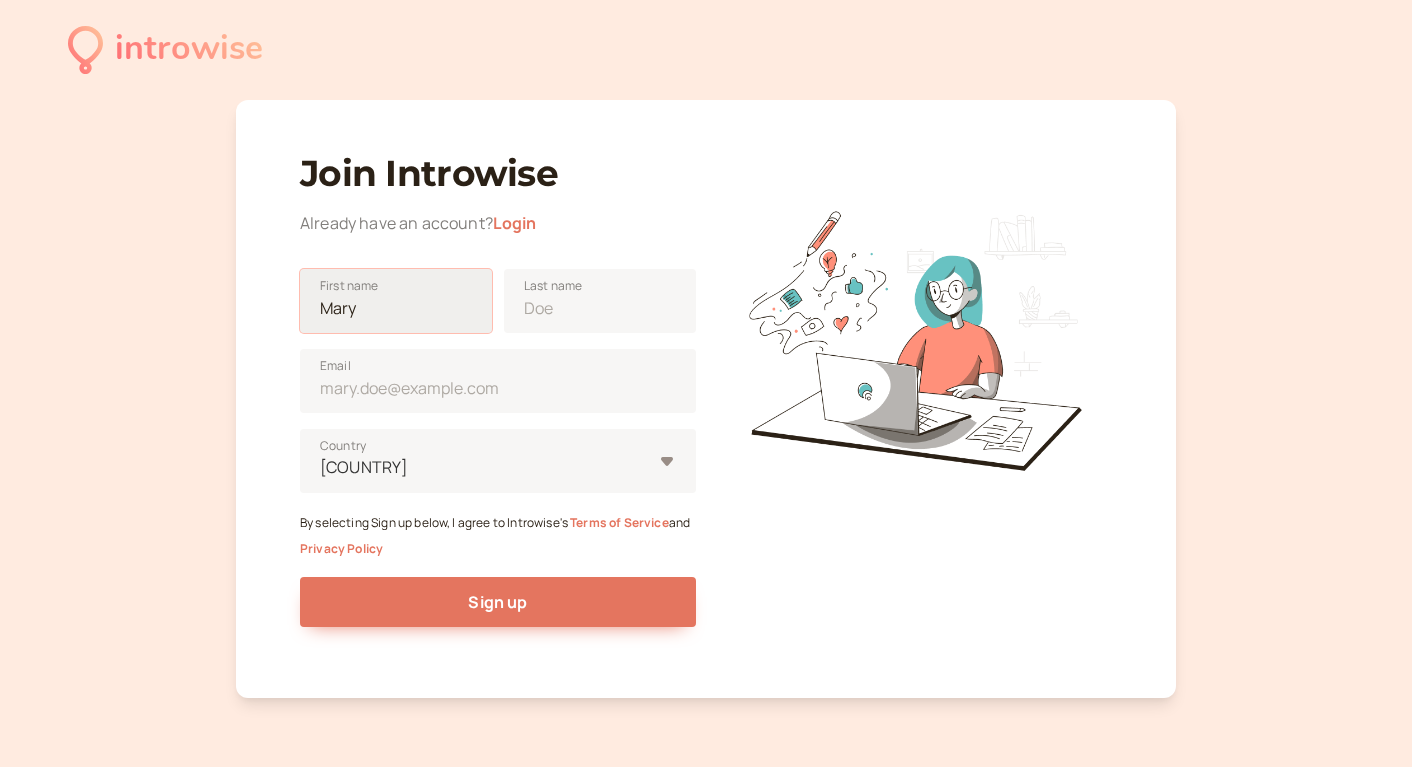 click on "First name" at bounding box center [396, 301] 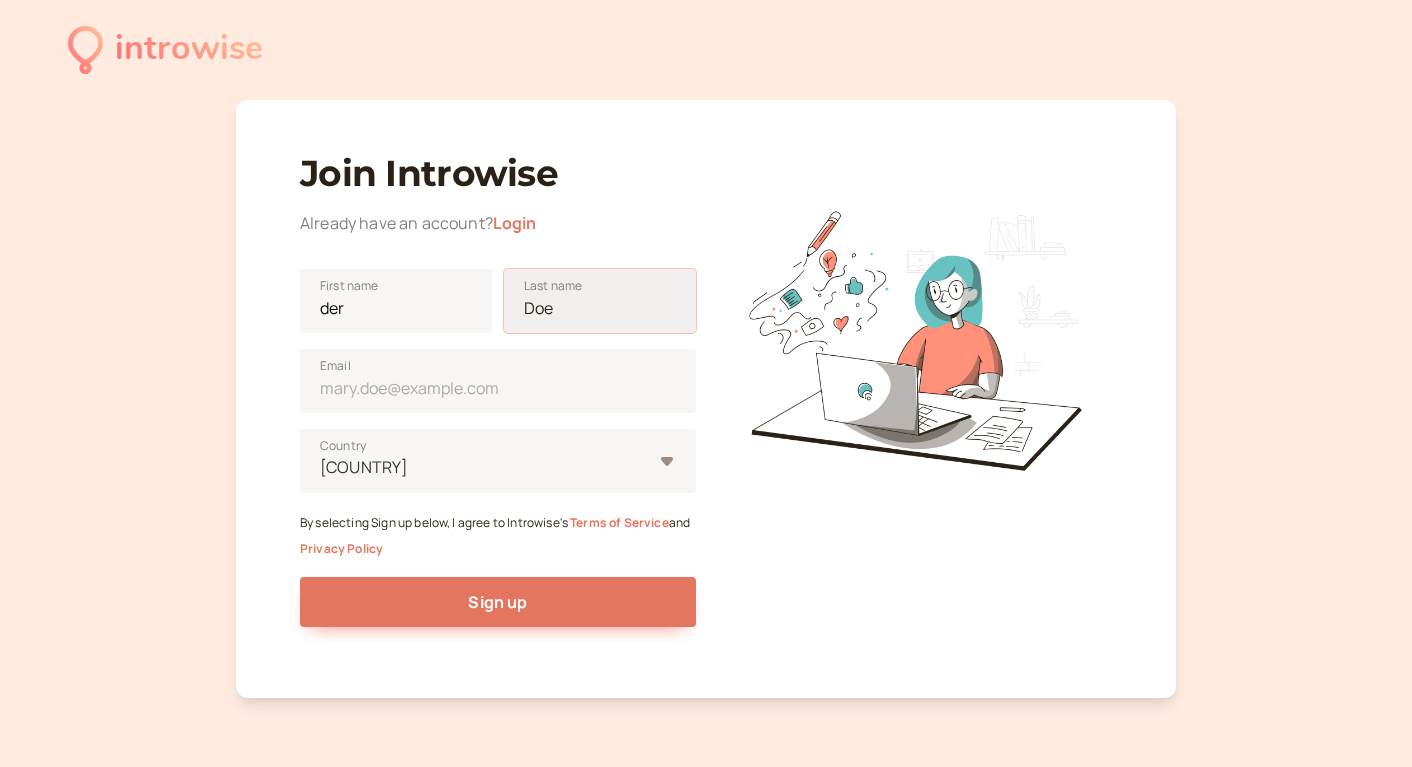 click on "Last name" at bounding box center (600, 301) 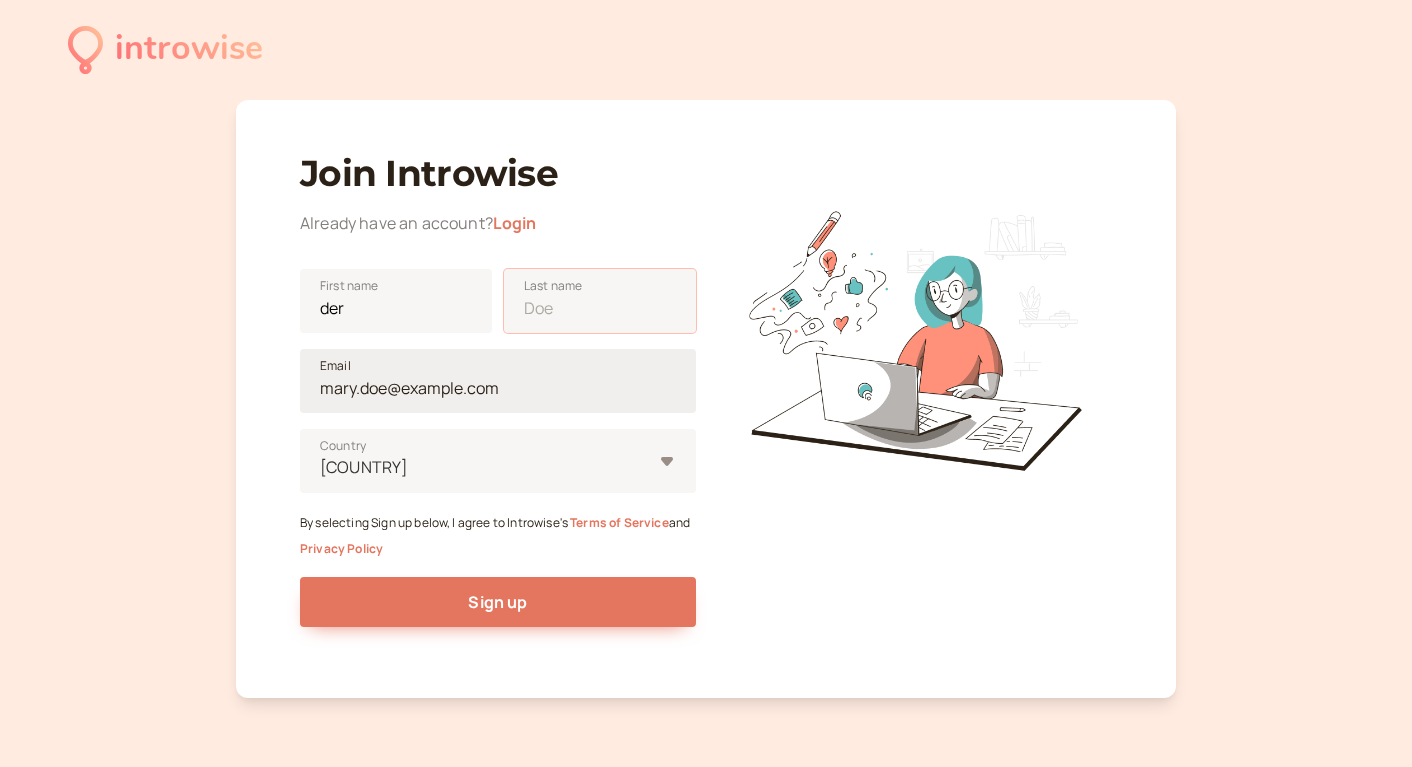 type on "hub" 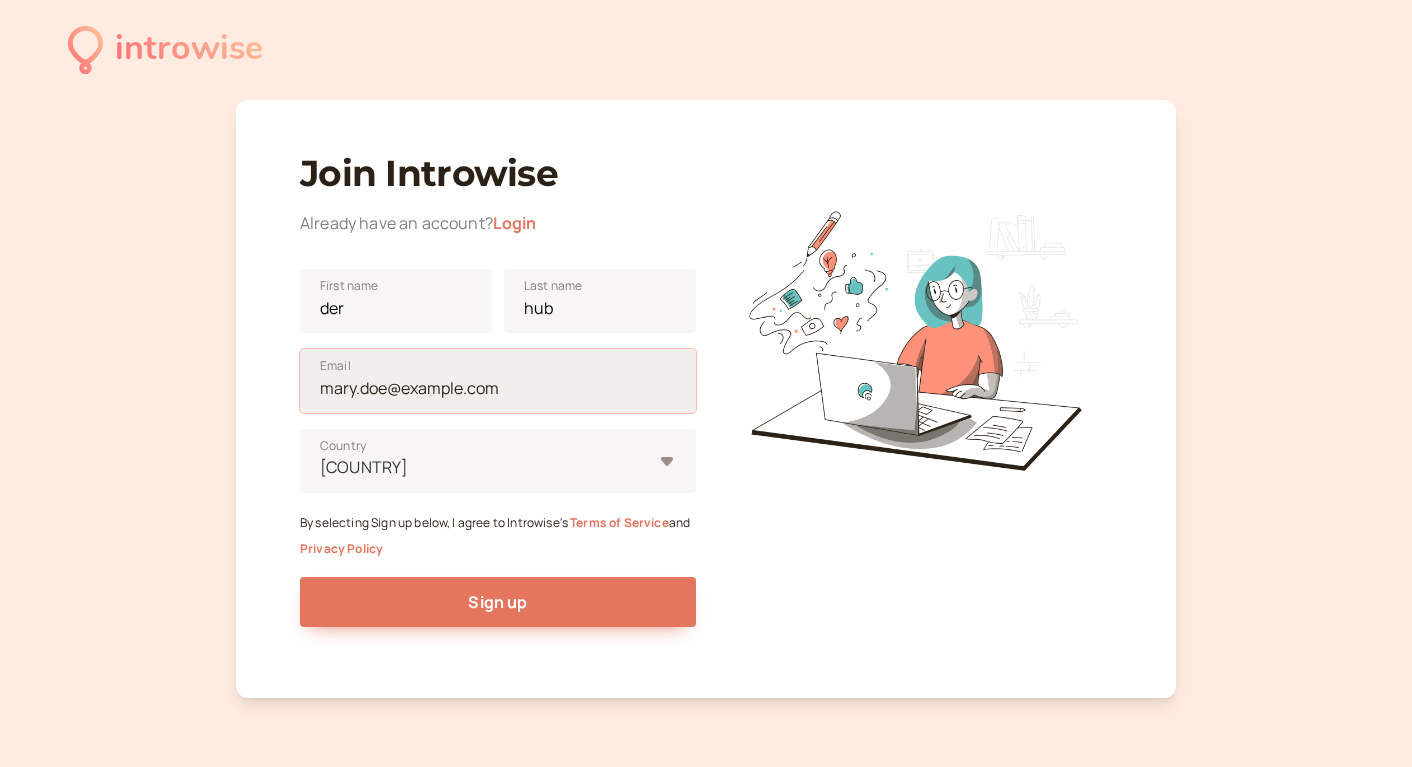click on "Email" at bounding box center [498, 381] 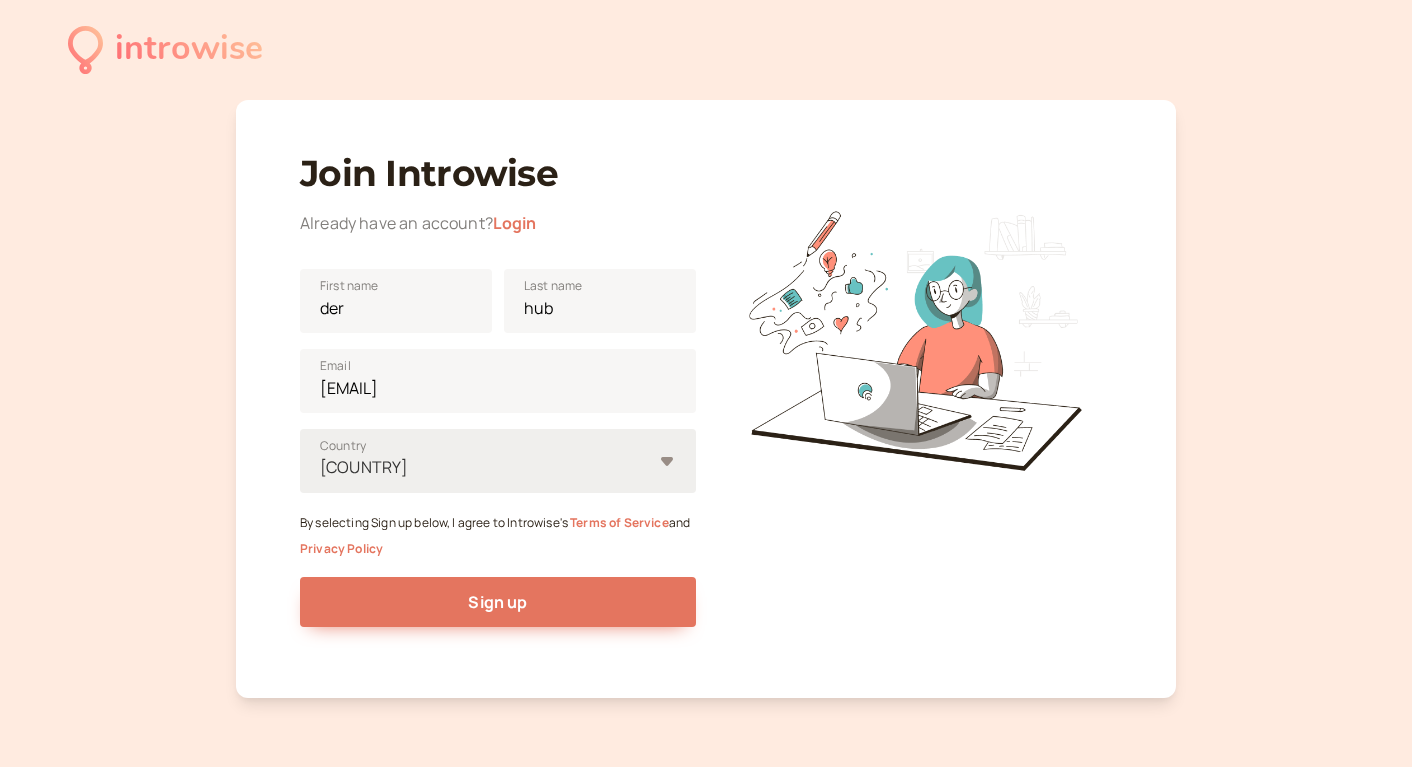 click on "der First name Last name Email United States Country By selecting Sign up below, I agree to Introwise's Terms of Service and Privacy Policy Sign up" at bounding box center [498, 457] 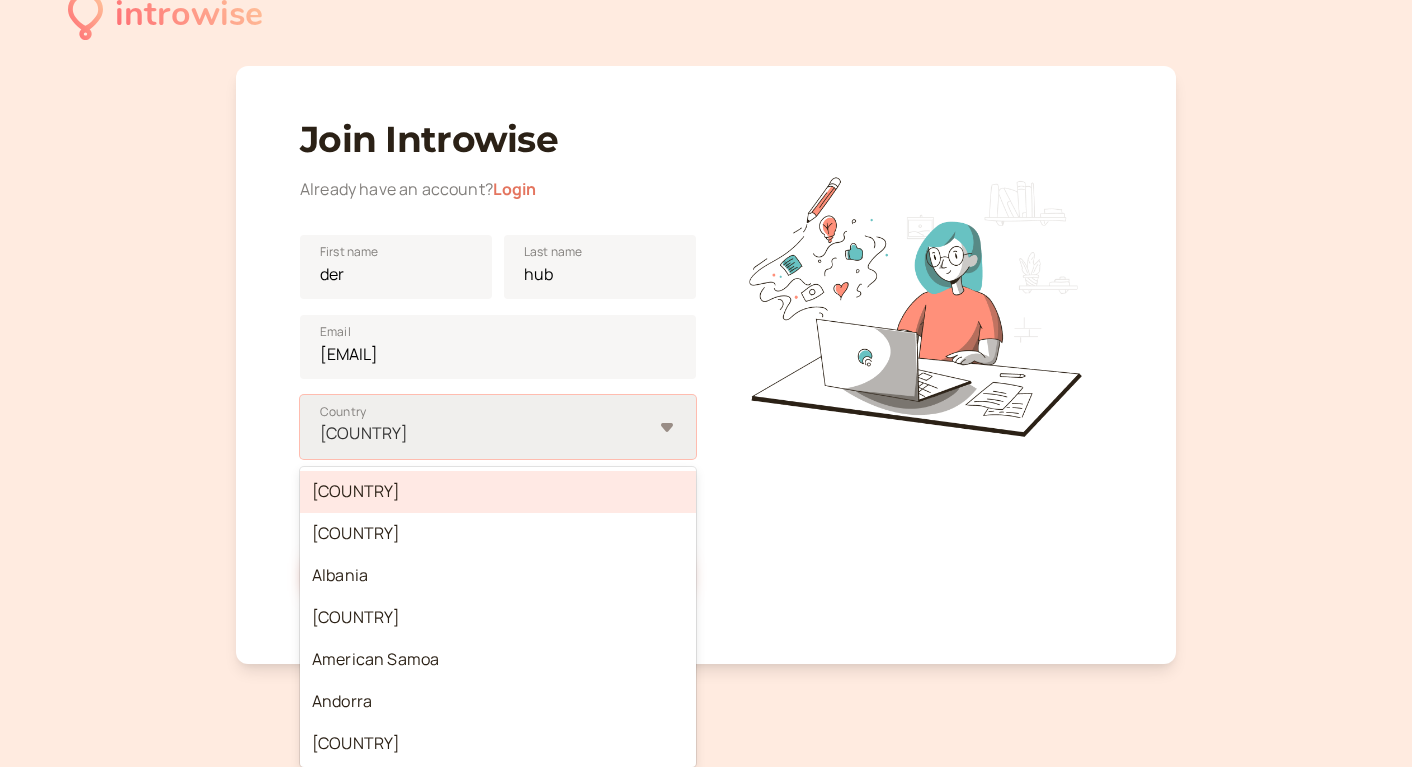 scroll, scrollTop: 42, scrollLeft: 0, axis: vertical 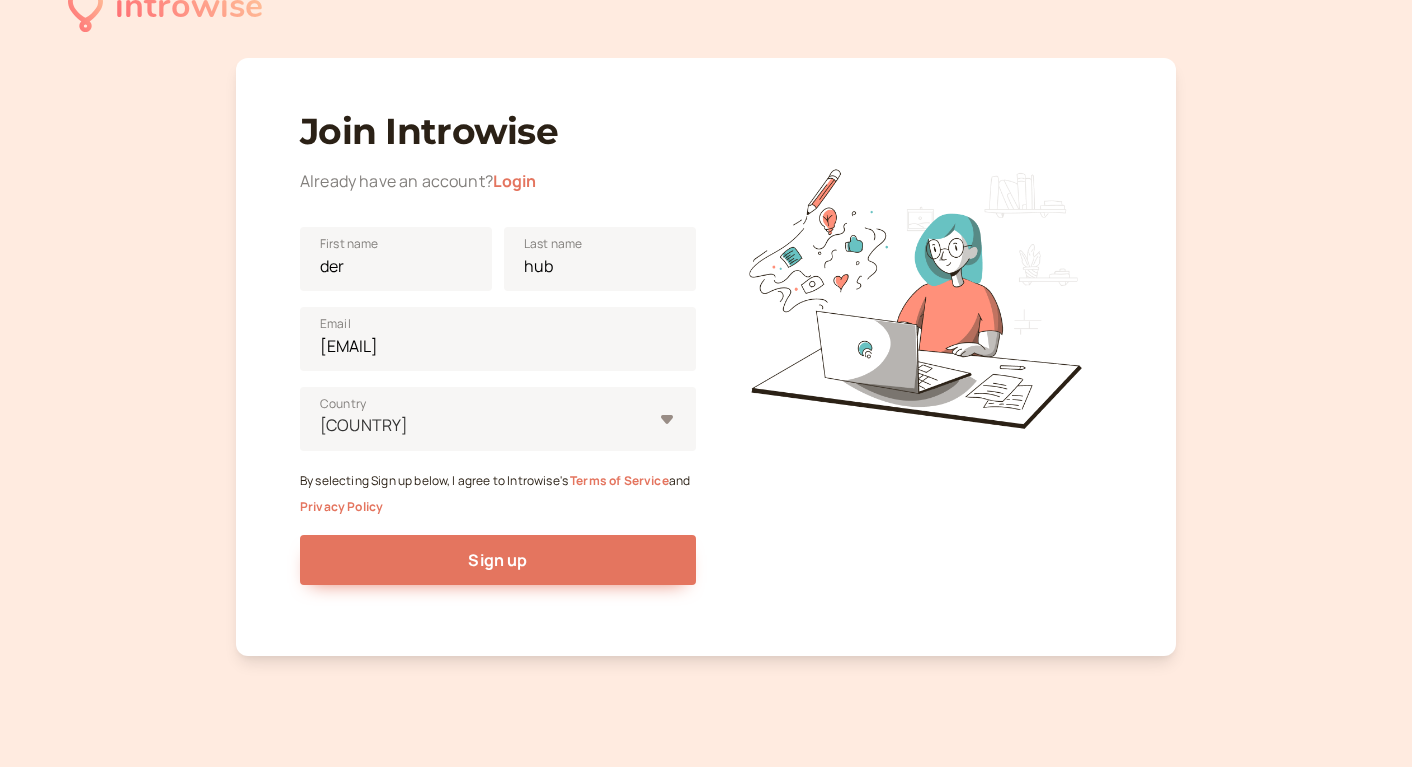 click on "der [FIRST] [LAST] agent[EMAIL] Email [COUNTRY] Country By selecting Sign up below, I agree to Introwise's Terms of Service and Privacy Policy Sign up" at bounding box center [706, 357] 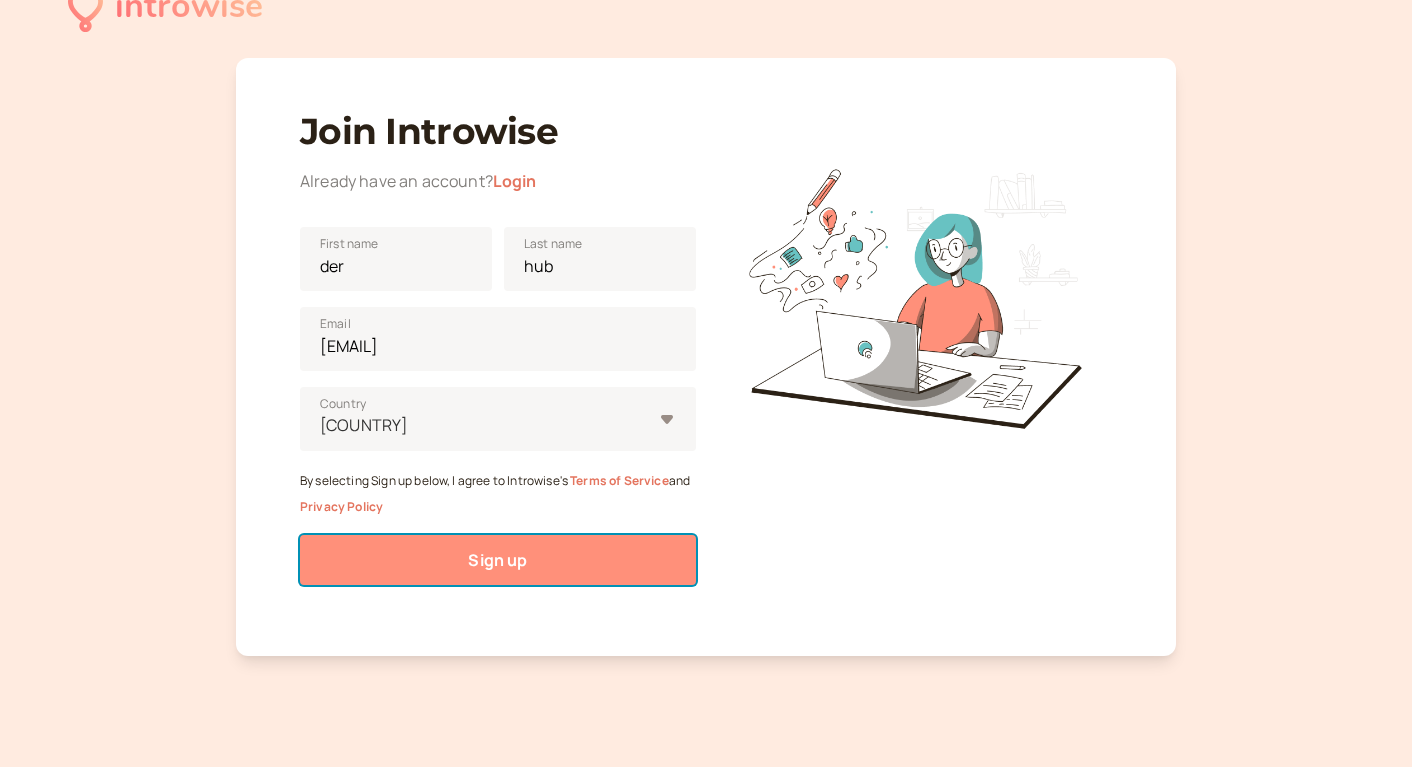 click on "Sign up" at bounding box center [497, 560] 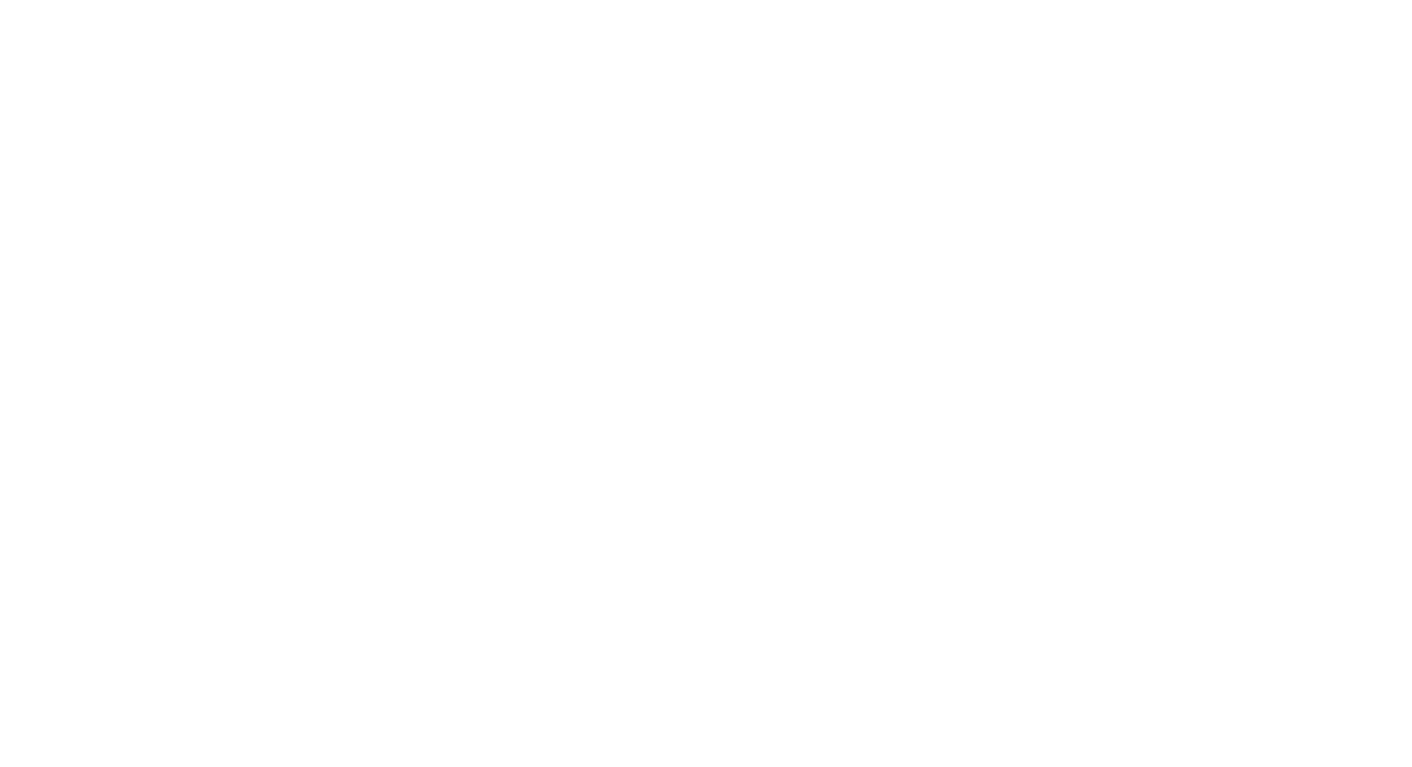 scroll, scrollTop: 0, scrollLeft: 0, axis: both 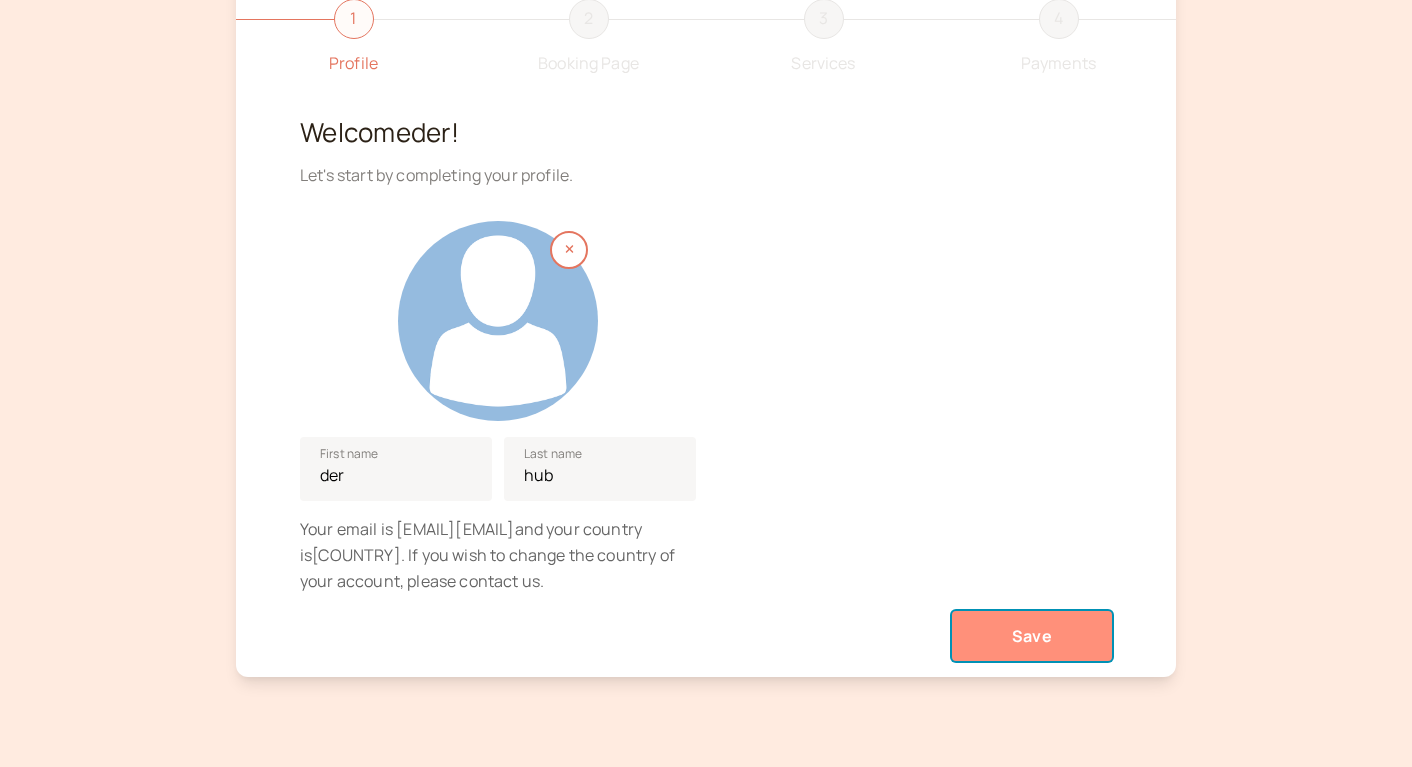 click on "Save" at bounding box center [1032, 636] 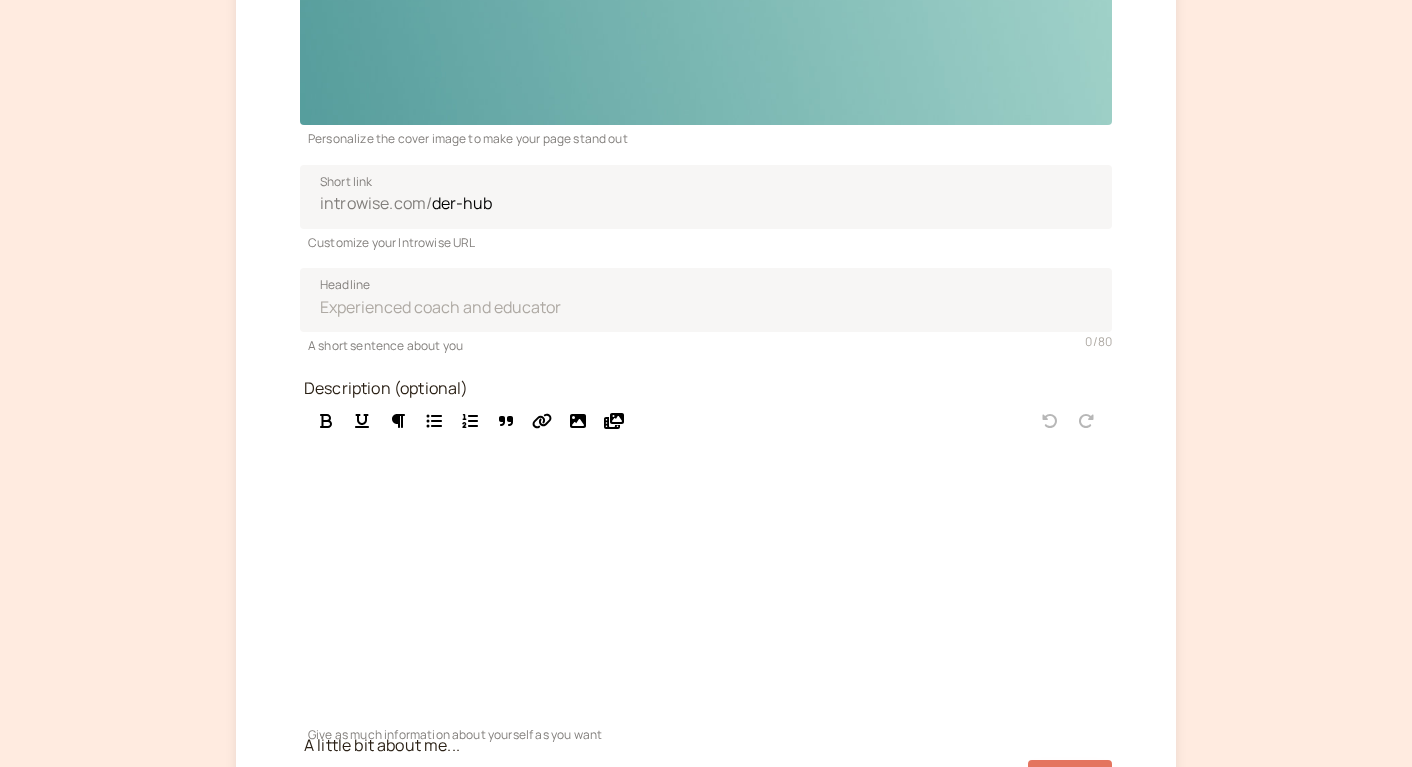 scroll, scrollTop: 429, scrollLeft: 0, axis: vertical 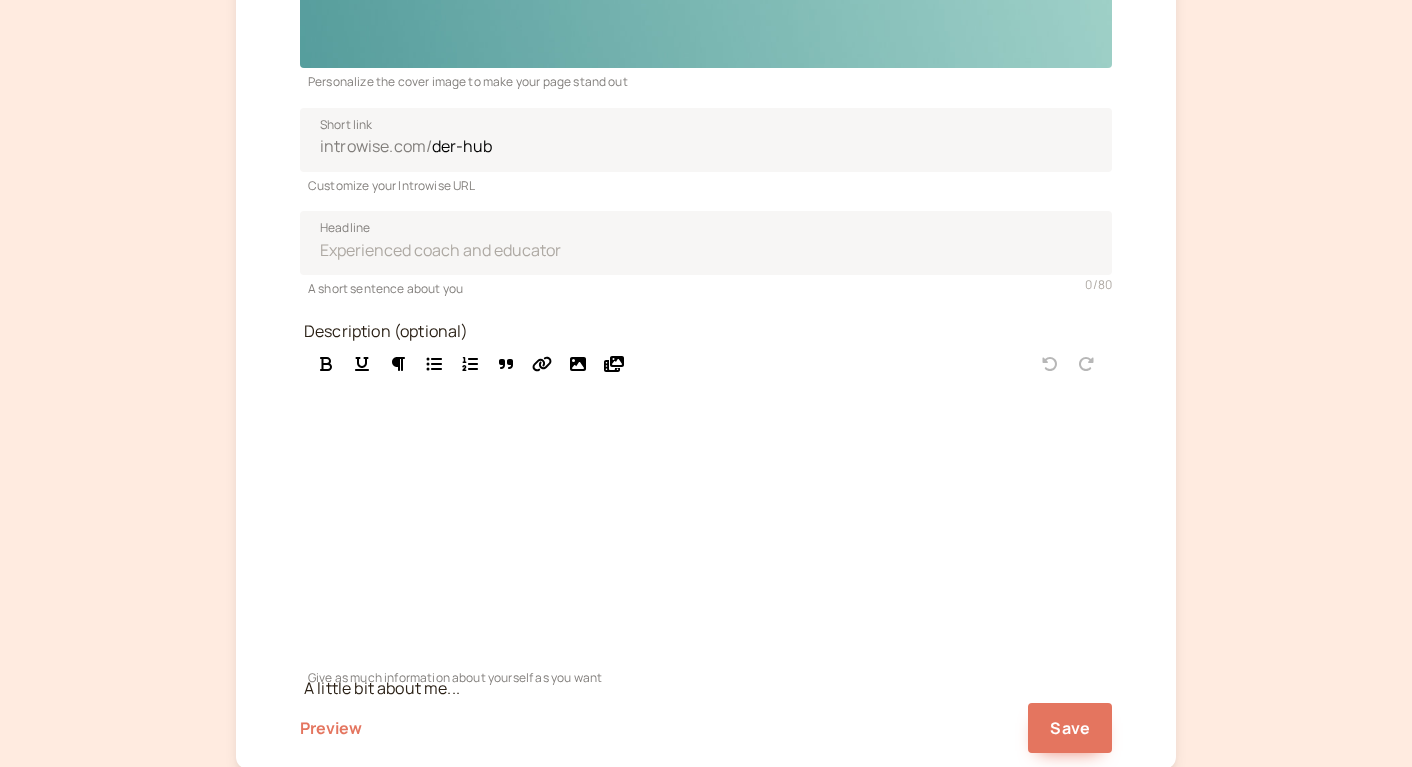 click at bounding box center [706, 529] 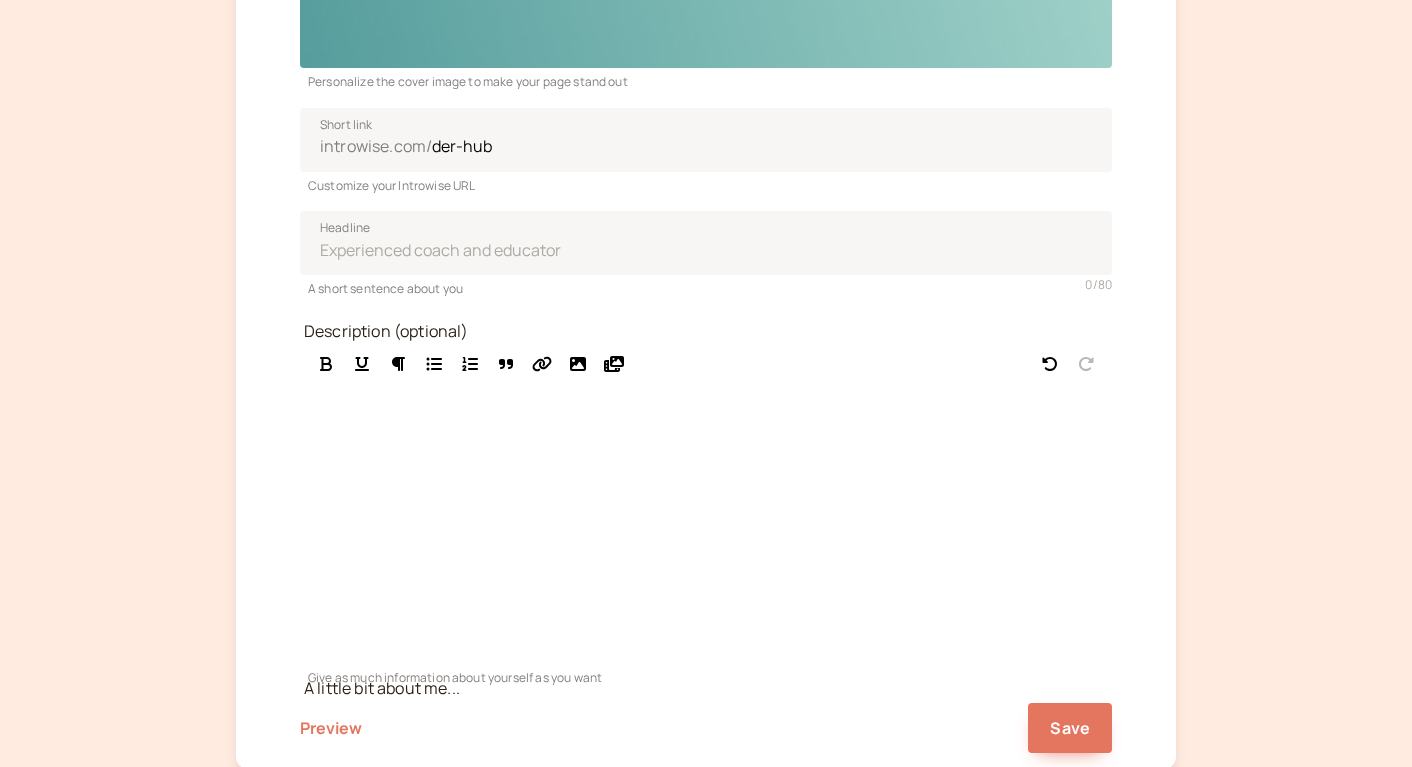 click at bounding box center [706, 529] 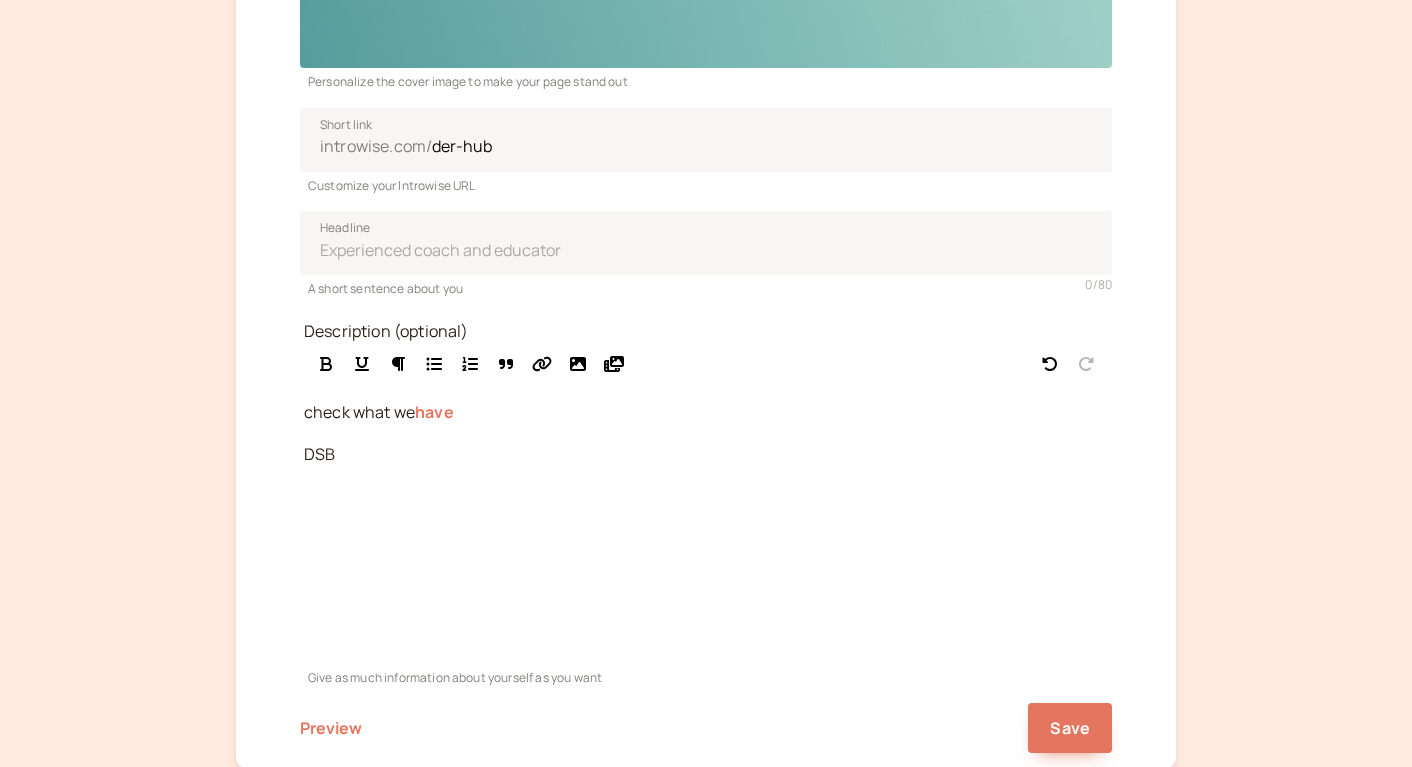 click on "have" at bounding box center [434, 412] 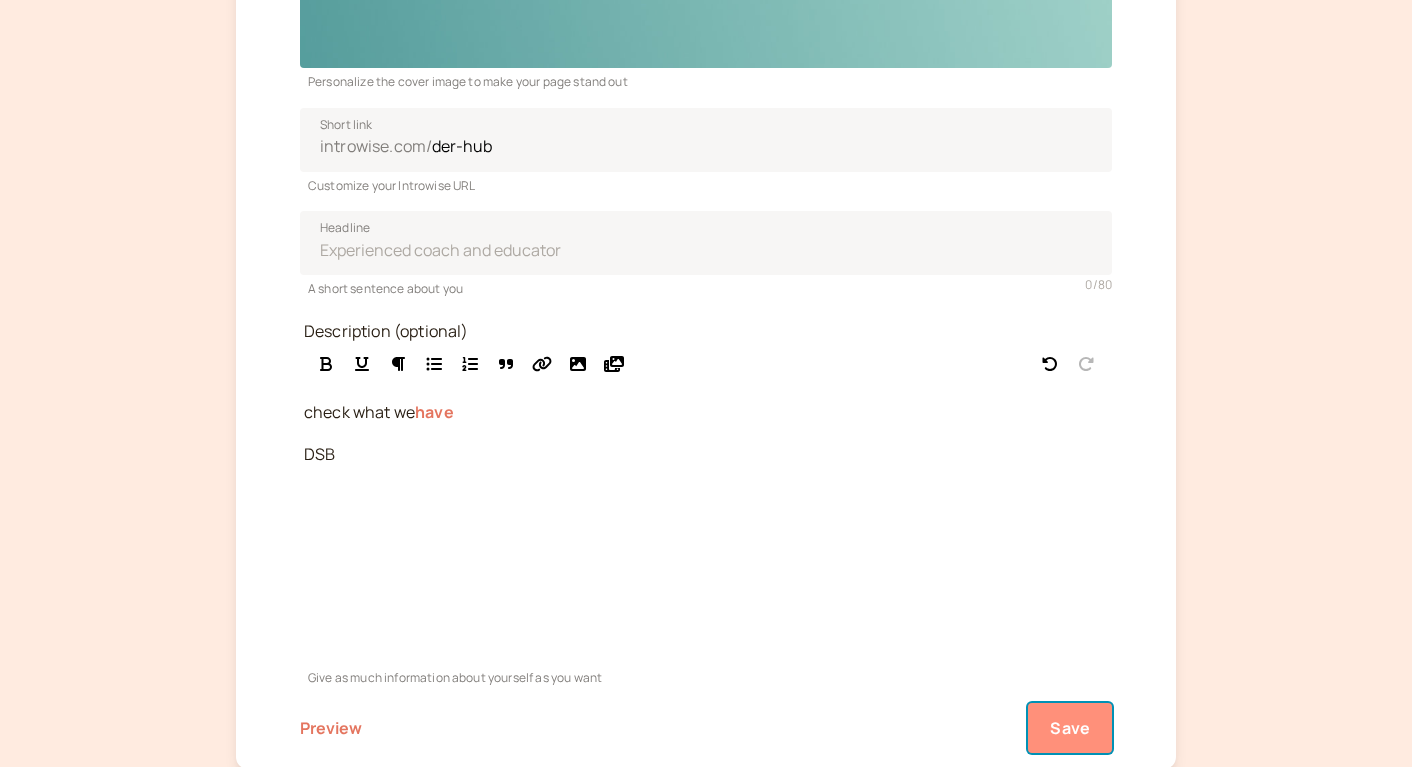 click on "Save" at bounding box center (1070, 728) 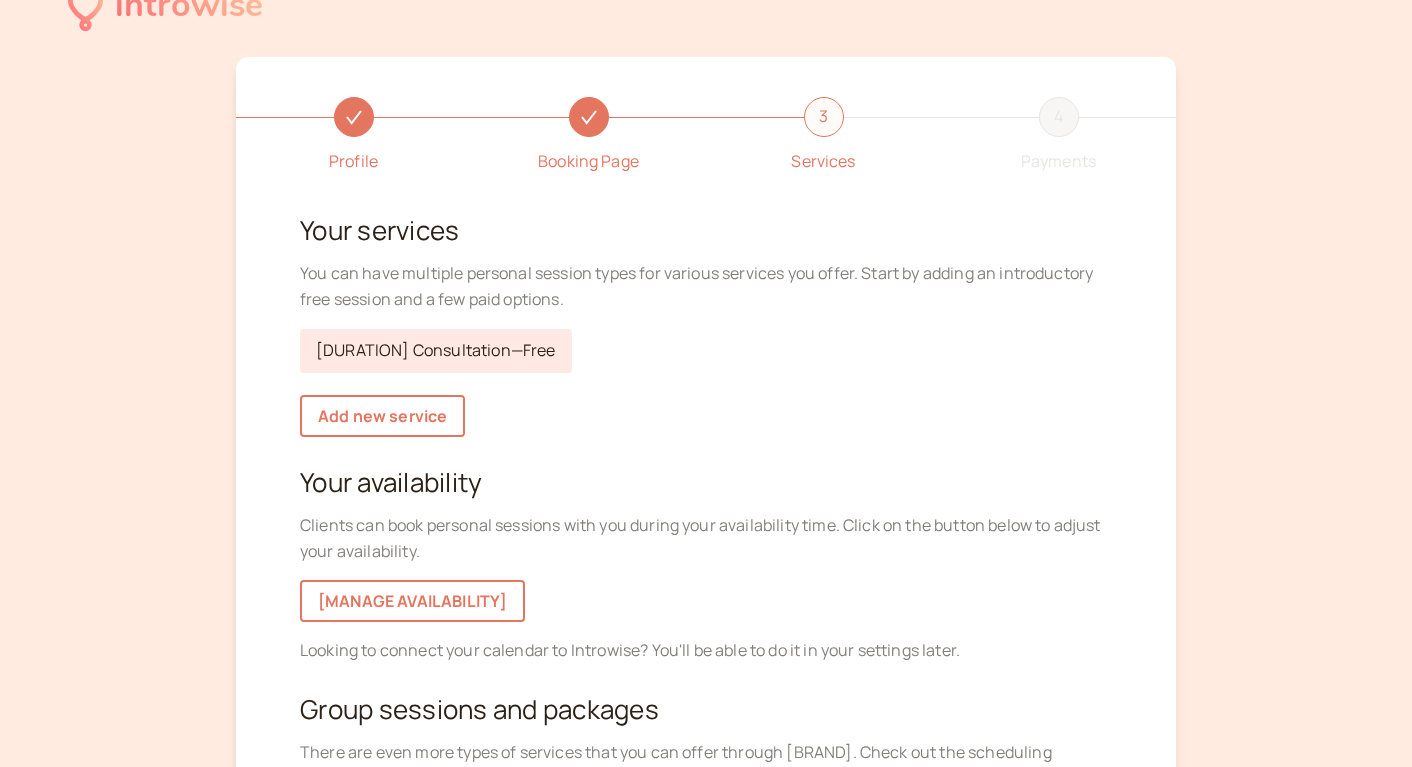 scroll, scrollTop: 0, scrollLeft: 0, axis: both 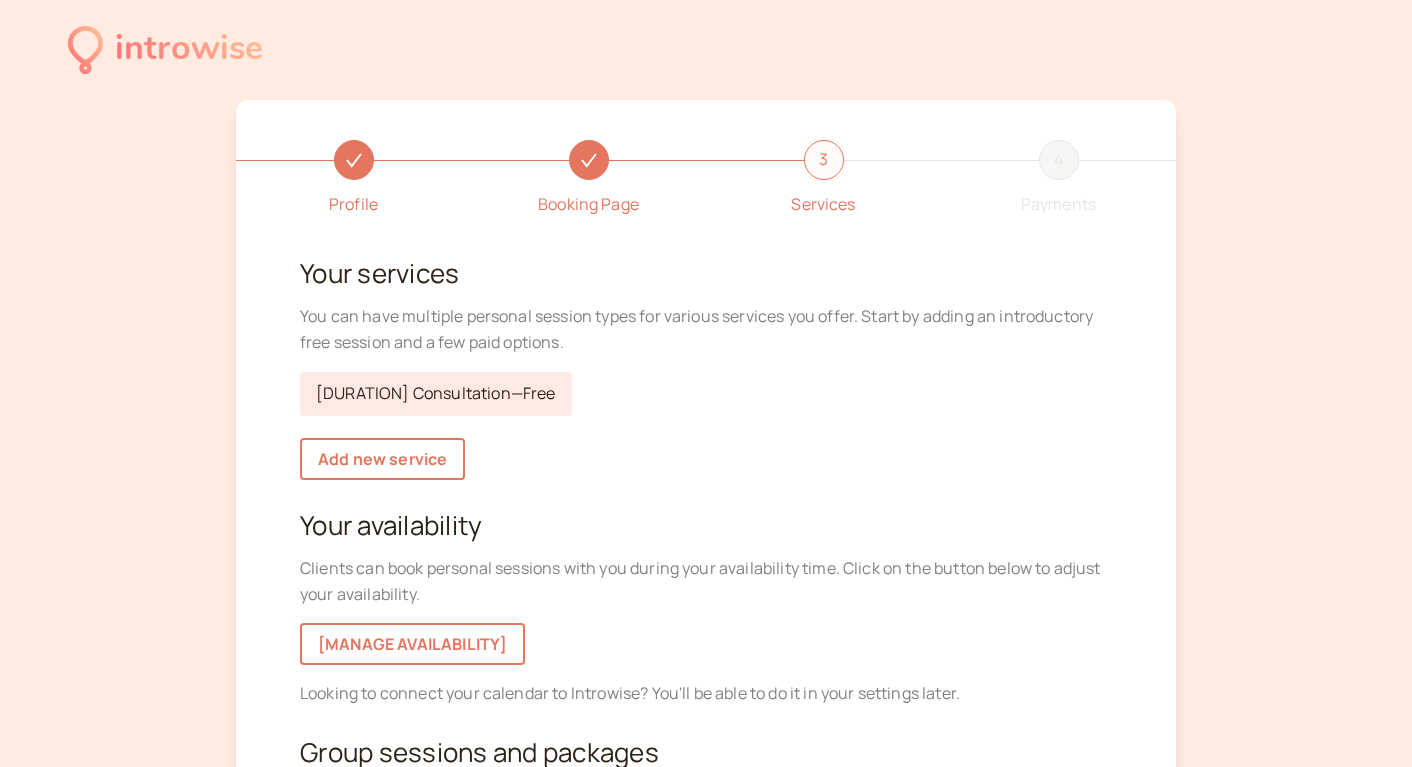 click at bounding box center [589, 160] 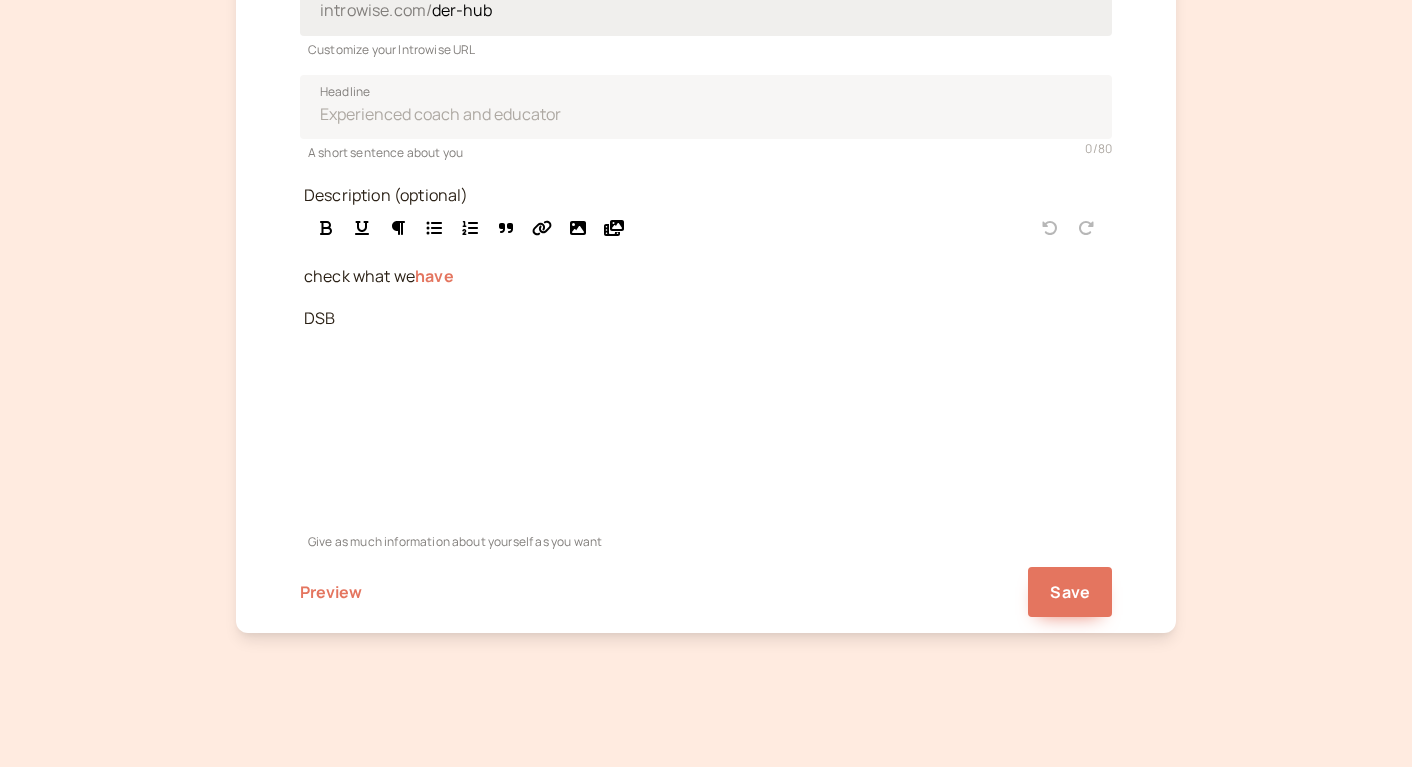 scroll, scrollTop: 566, scrollLeft: 0, axis: vertical 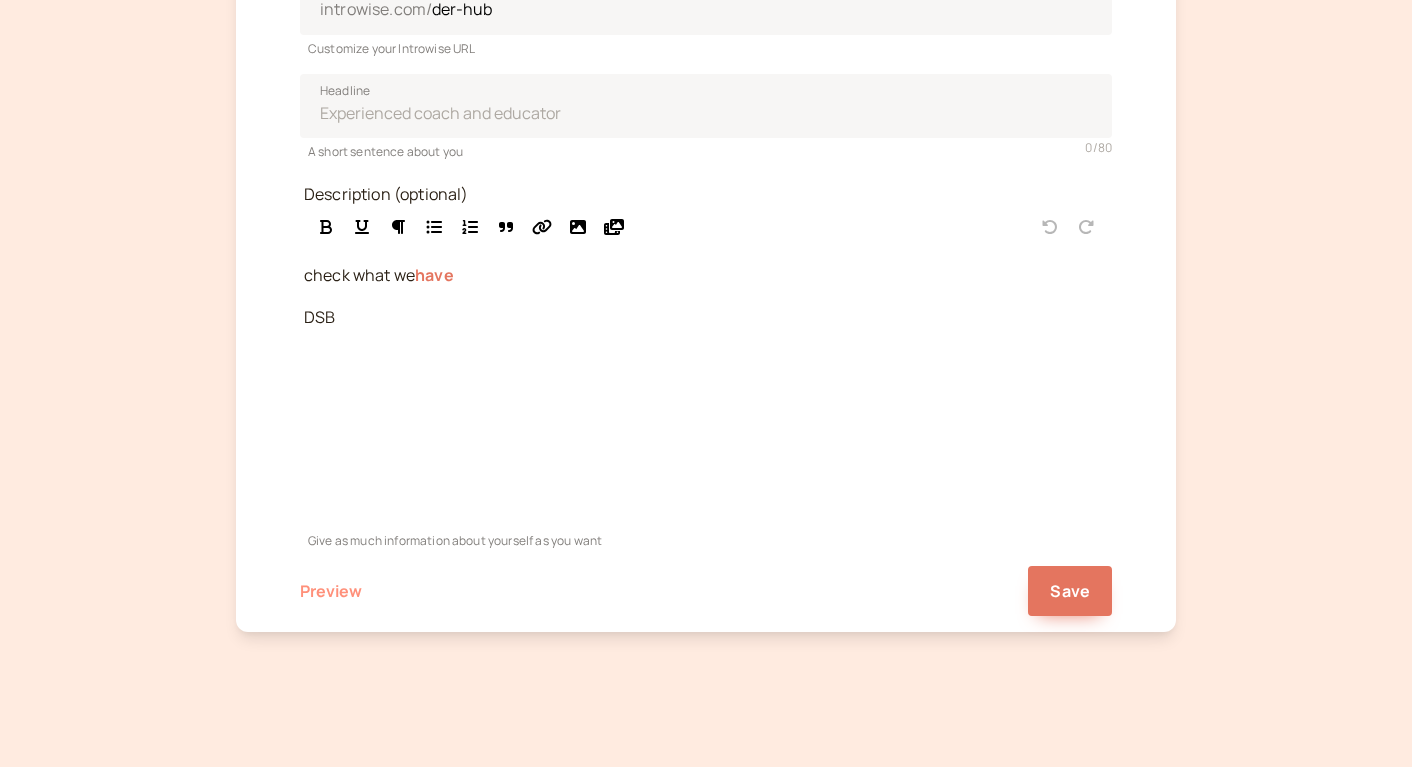 click on "Preview" at bounding box center (331, 591) 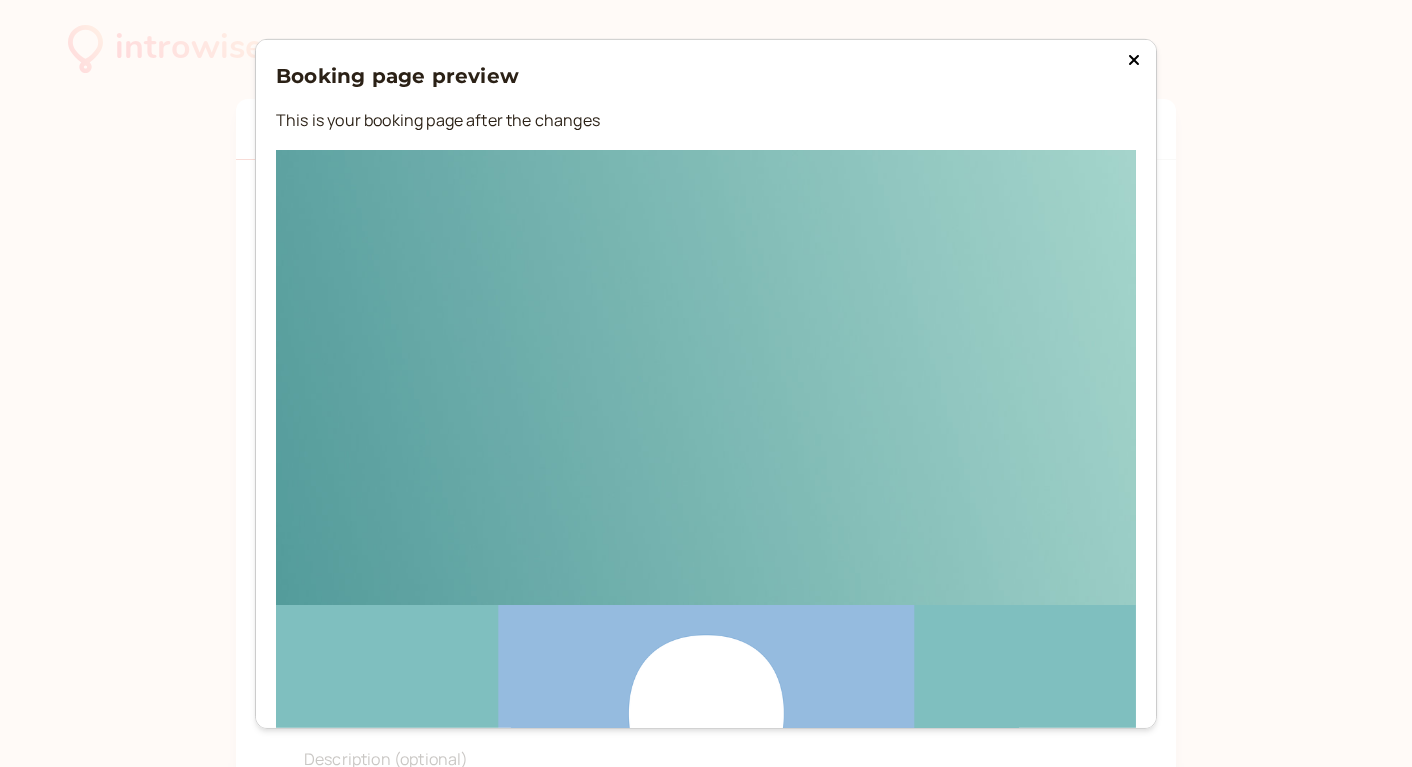 scroll, scrollTop: 0, scrollLeft: 0, axis: both 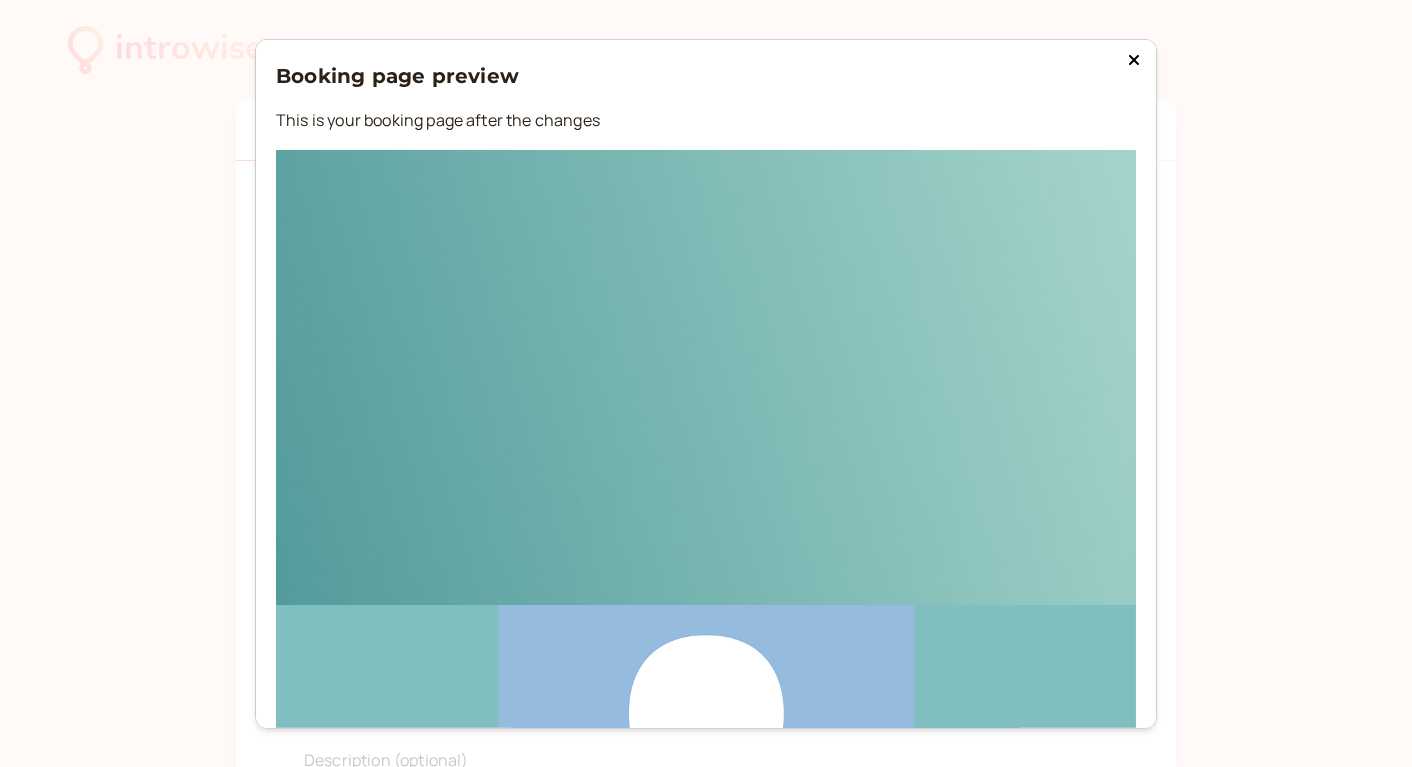 click at bounding box center [1134, 59] 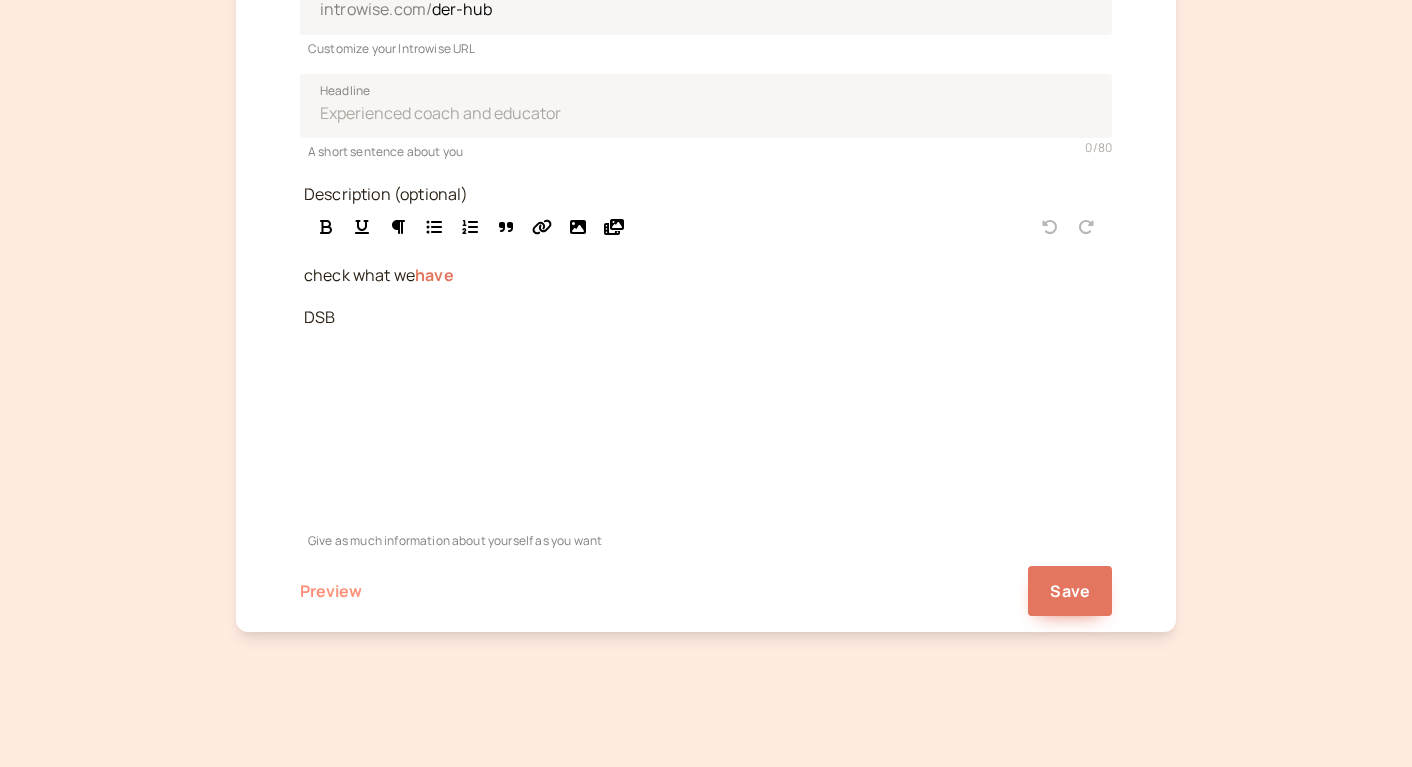 click on "Preview" at bounding box center [331, 591] 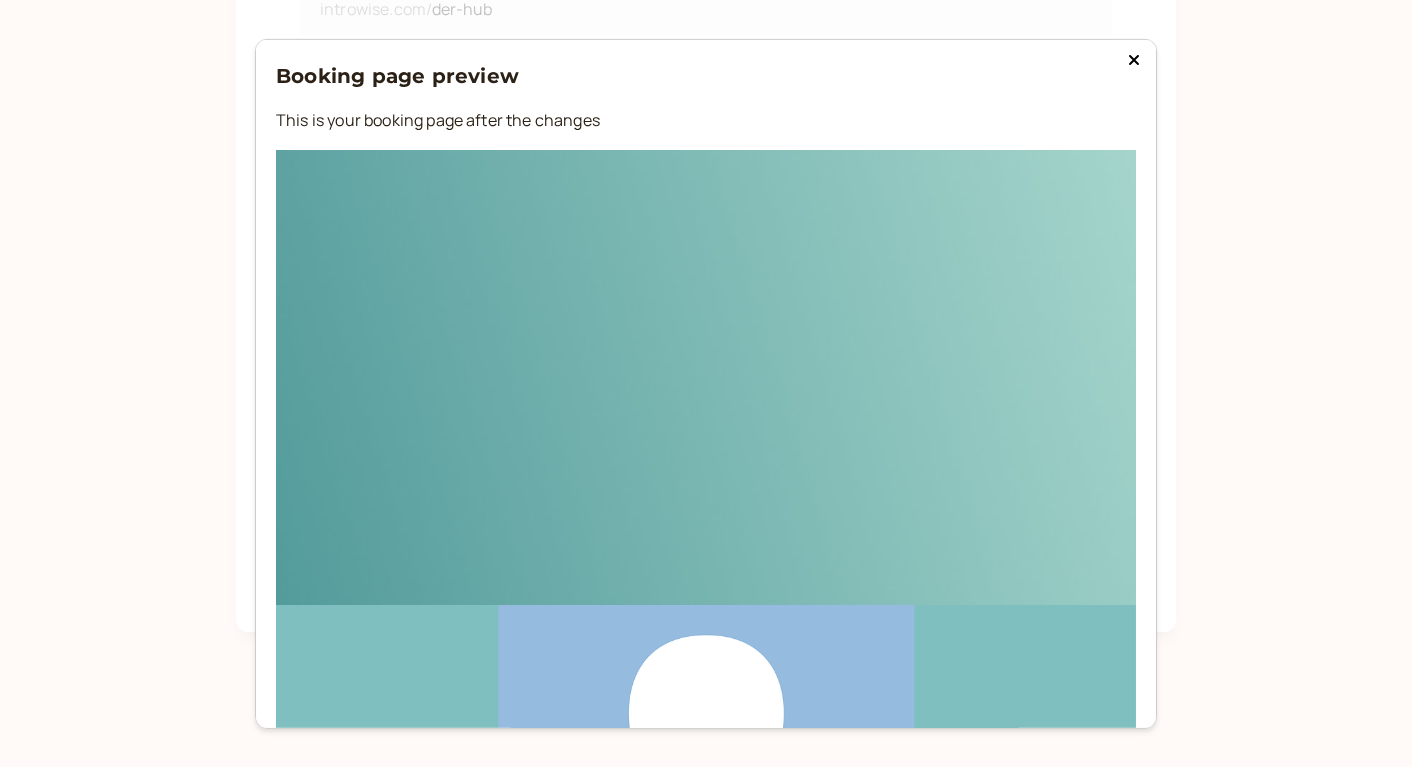 click on "Booking page preview This is your booking page after the changes der hub check what we have DSB 30-mins Consultation Free , 30 mins Jul 2 11:30 AM Jul 2 12:00 PM Jul 2 12:30 PM View calendar Timezone: +01:00 West Africa Time - [CITY], [CITY], [CITY], [CITY]" at bounding box center [706, 383] 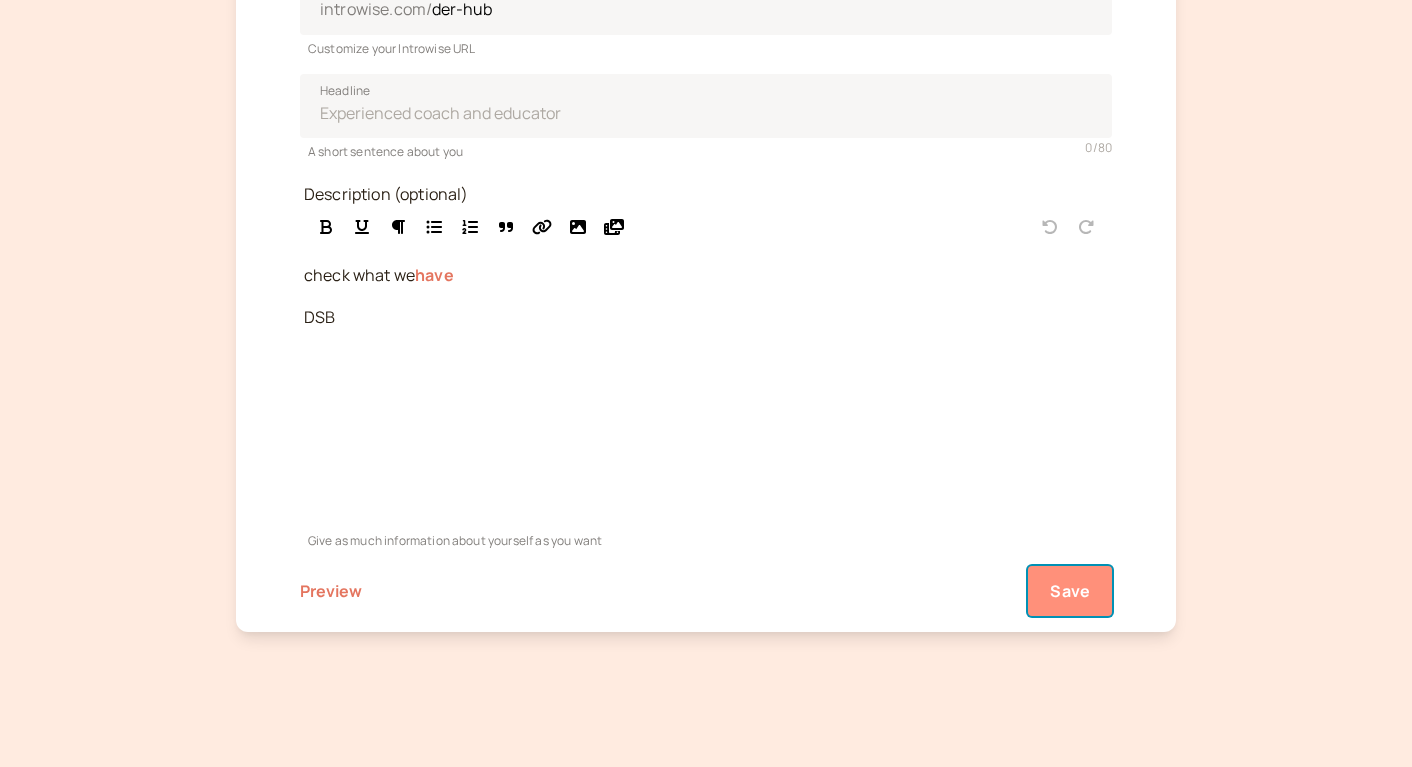 click on "Save" at bounding box center [1070, 591] 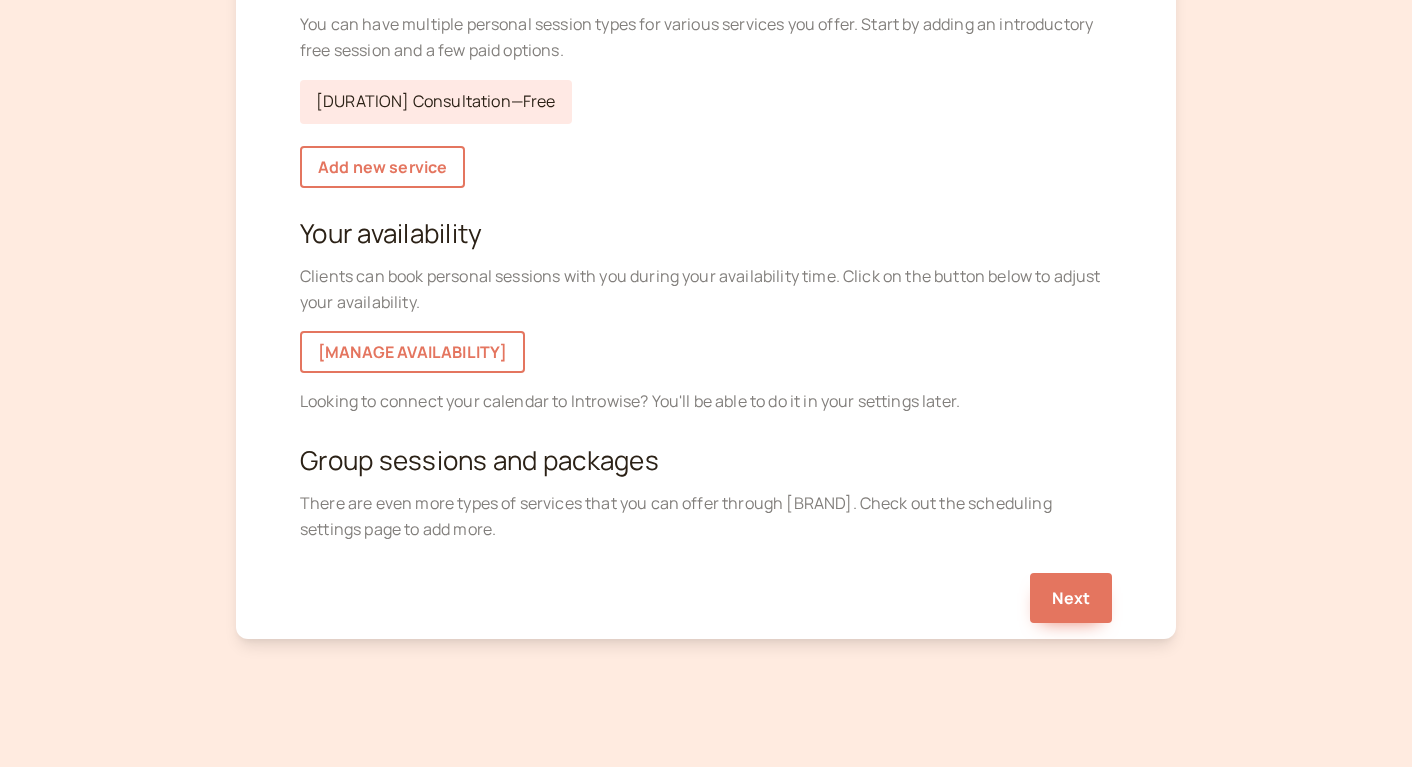 scroll, scrollTop: 310, scrollLeft: 0, axis: vertical 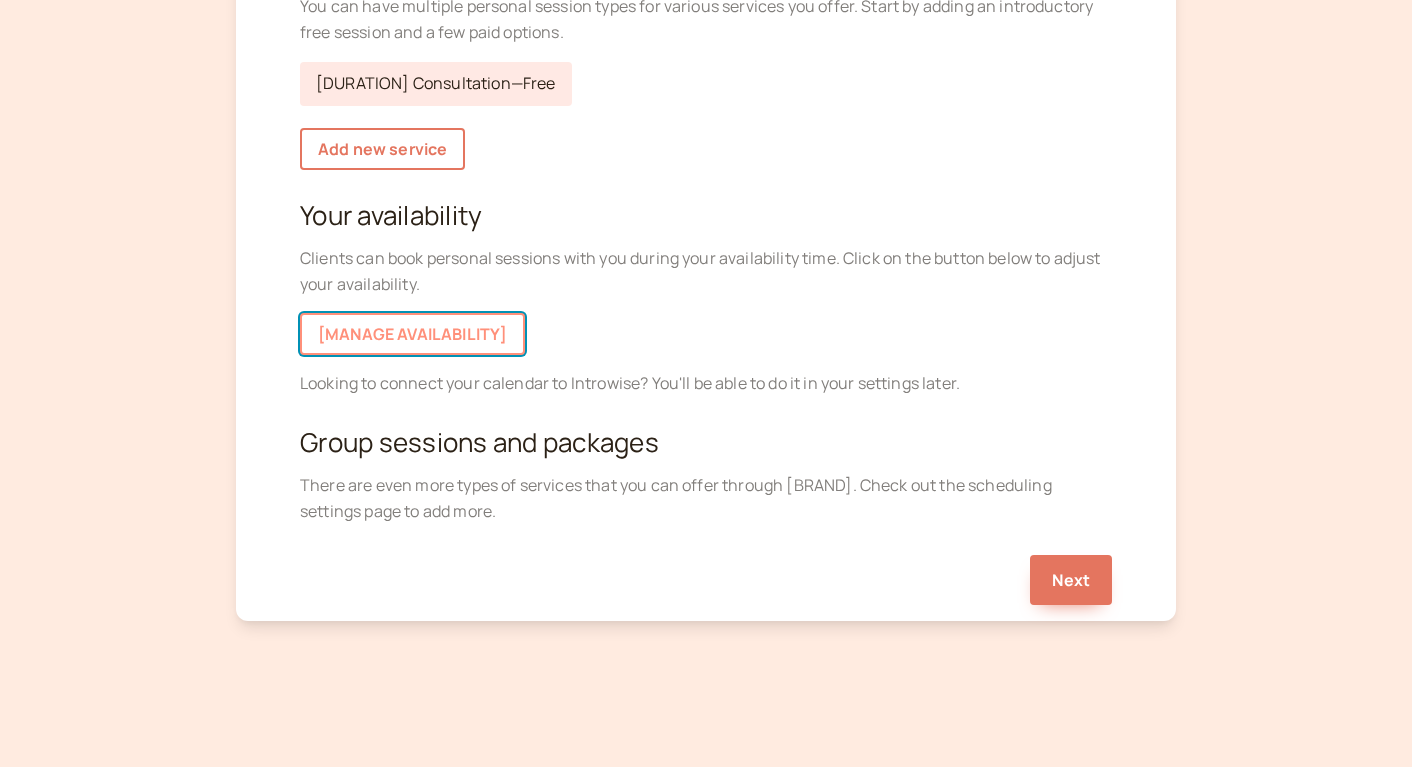 click on "[MANAGE AVAILABILITY]" at bounding box center [412, 334] 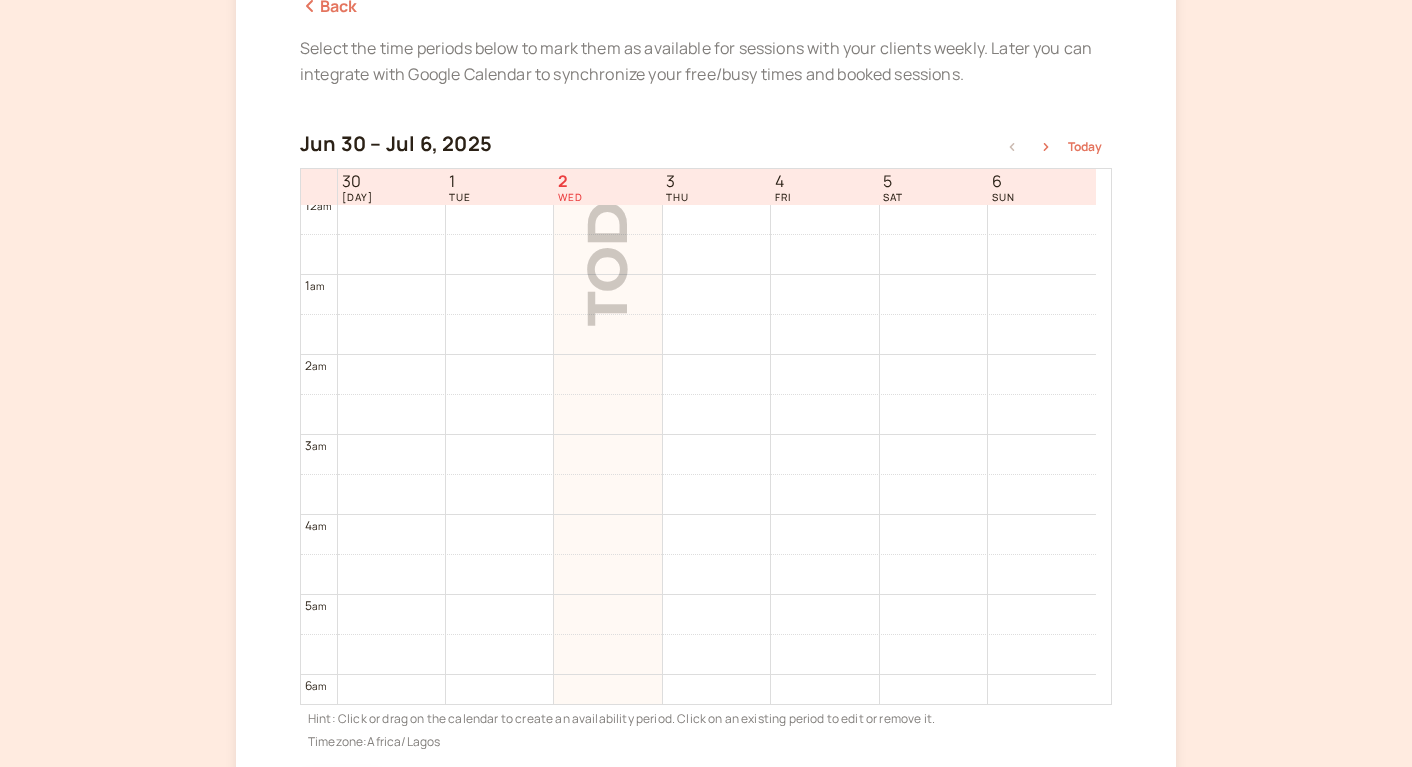 scroll, scrollTop: 0, scrollLeft: 0, axis: both 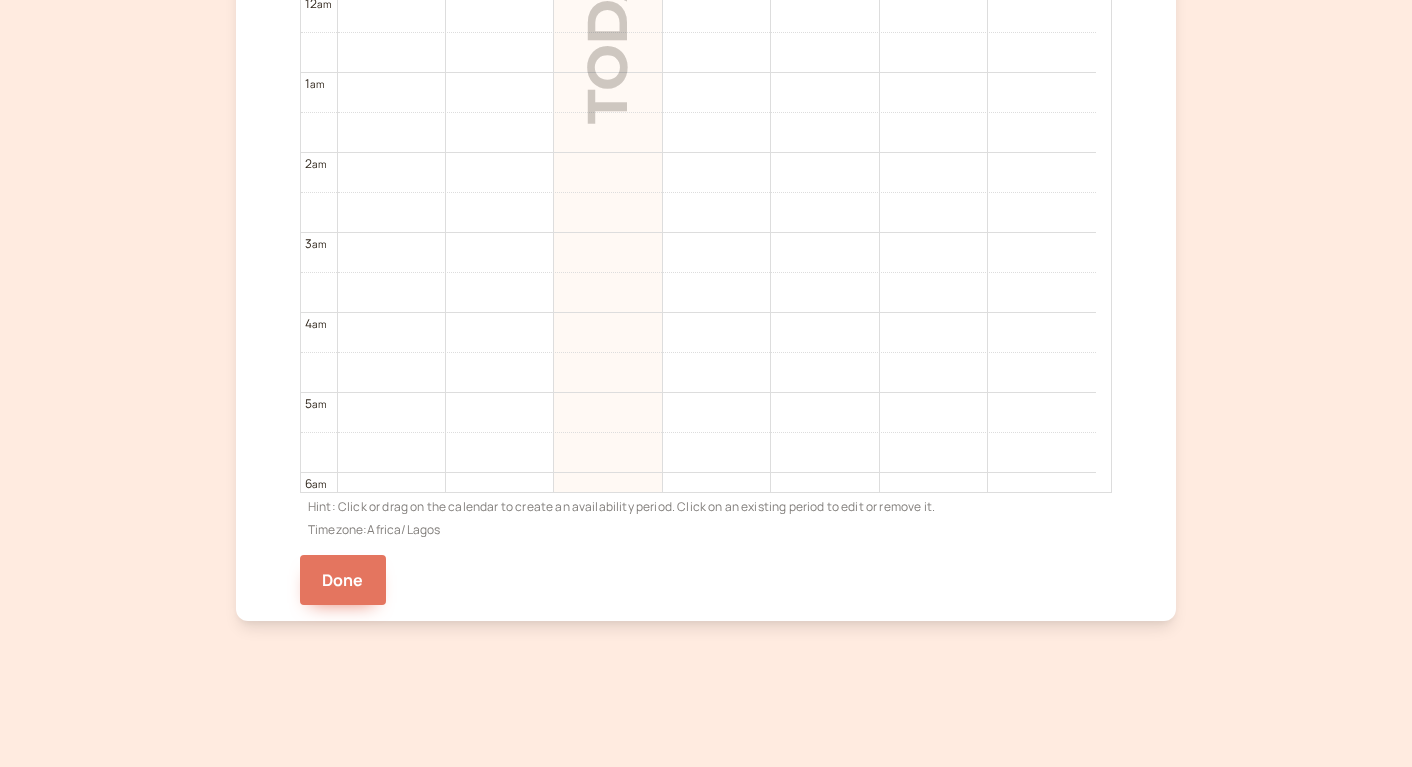 click on "Timezone: Africa/Lagos" at bounding box center (706, 527) 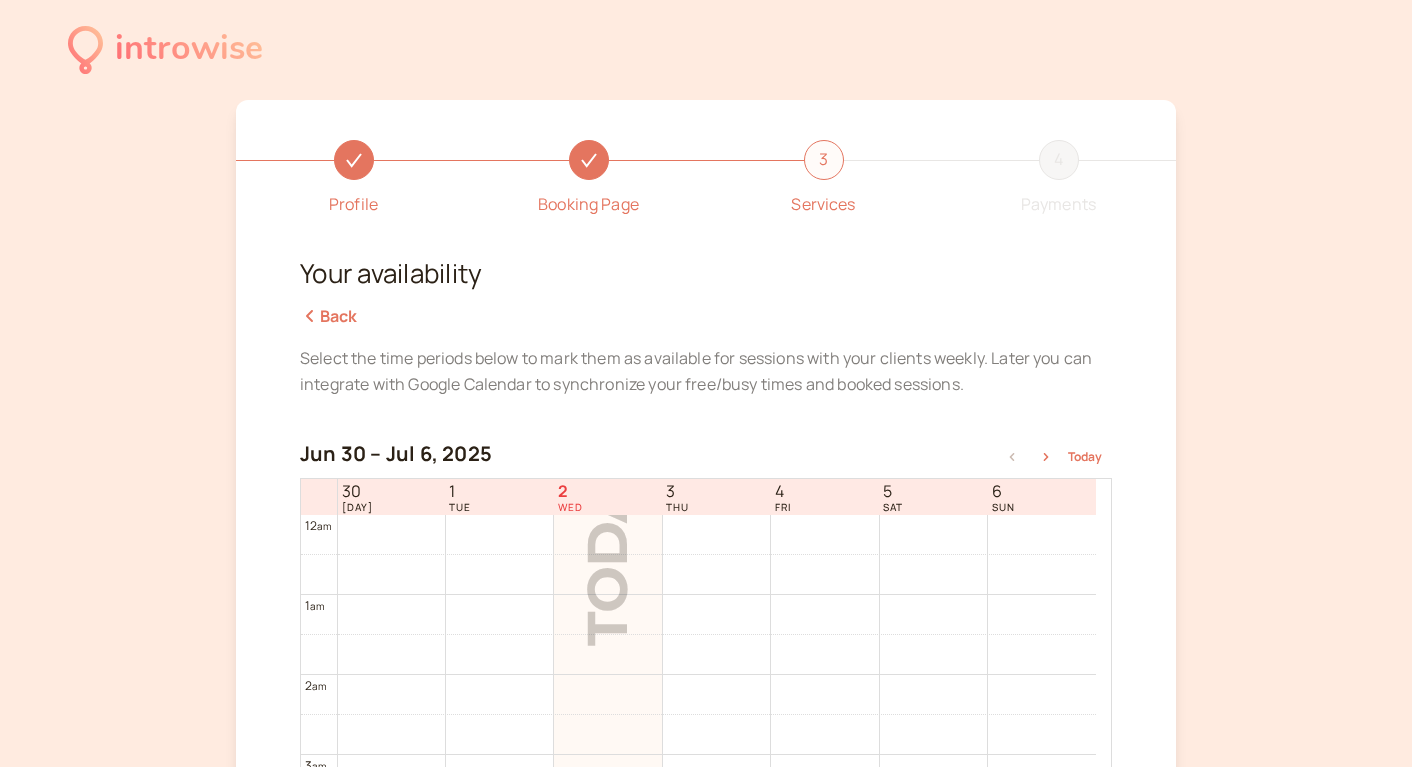scroll, scrollTop: 522, scrollLeft: 0, axis: vertical 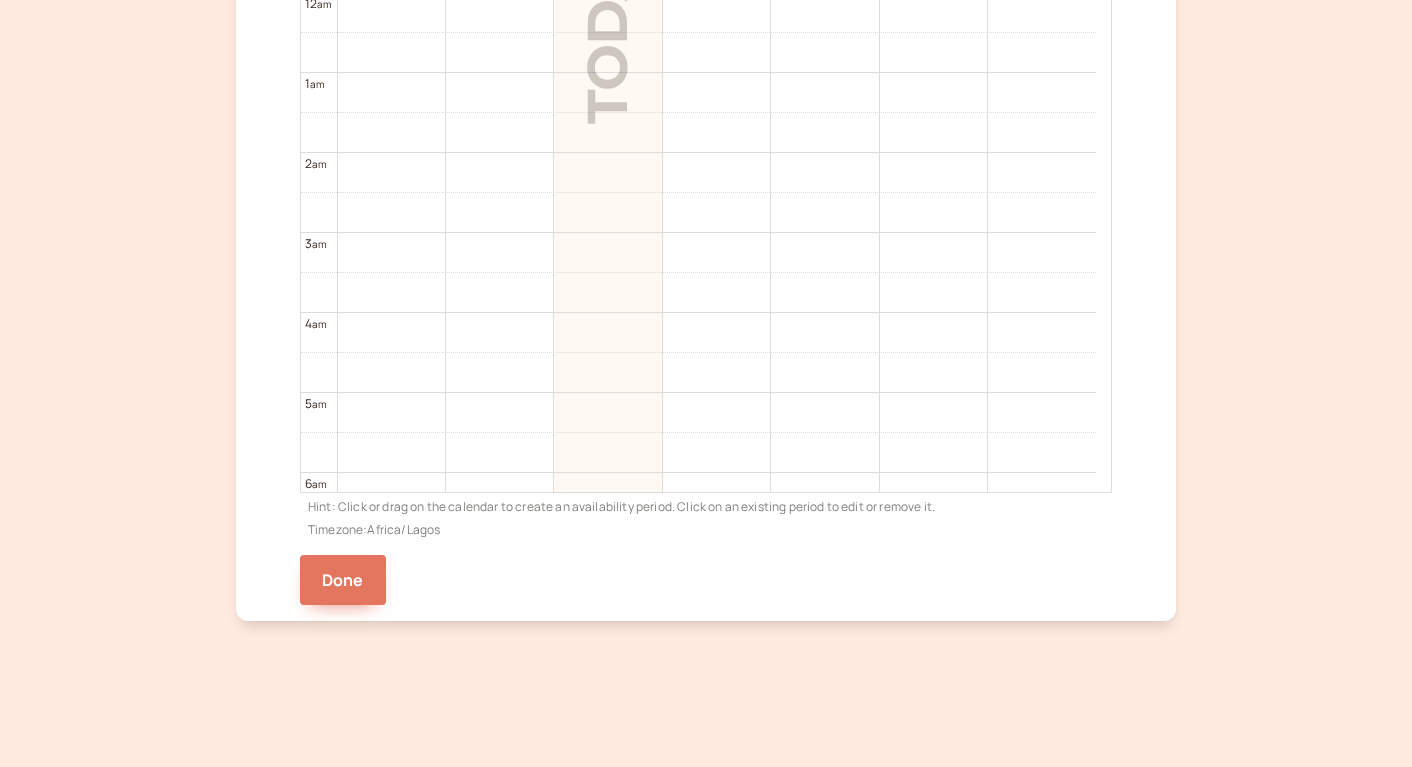 click on "Timezone: Africa/Lagos" at bounding box center [706, 527] 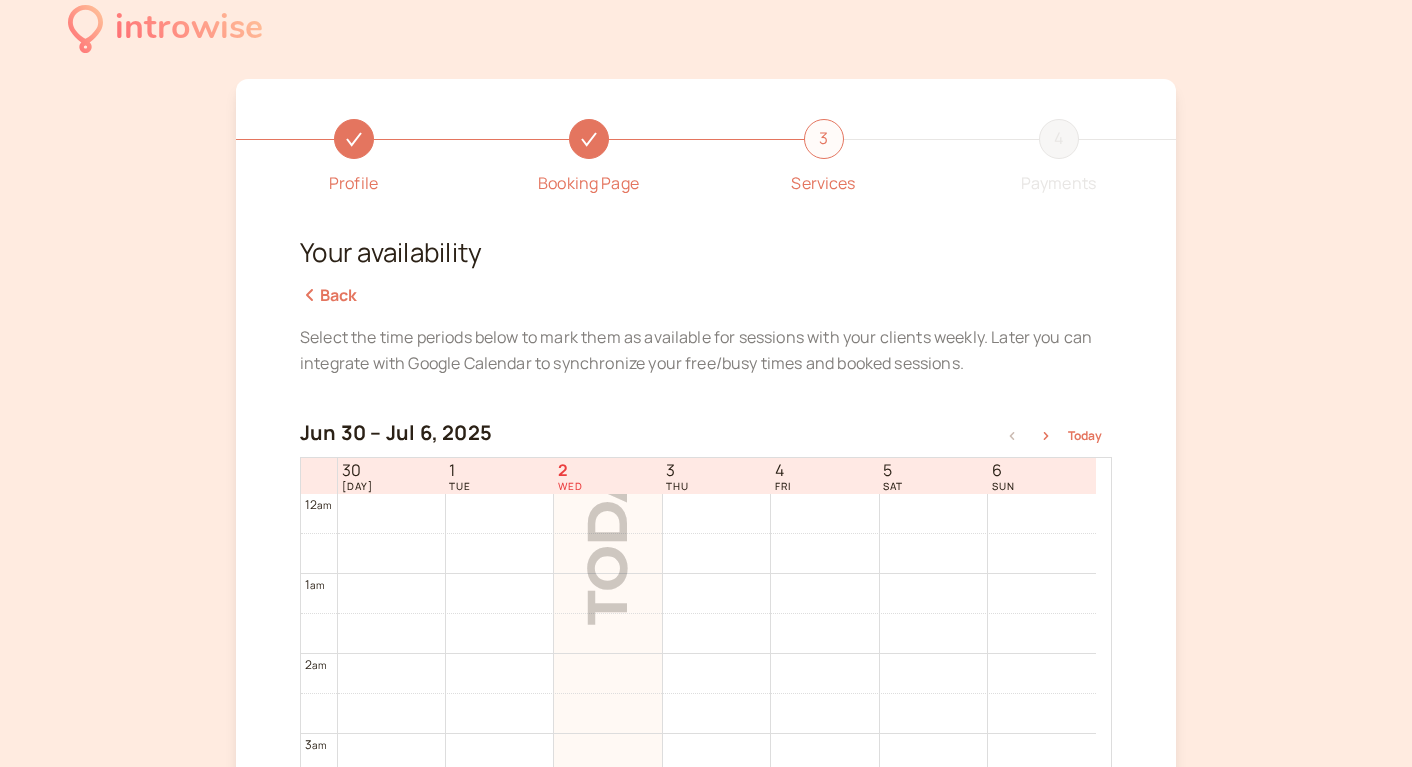 scroll, scrollTop: 0, scrollLeft: 0, axis: both 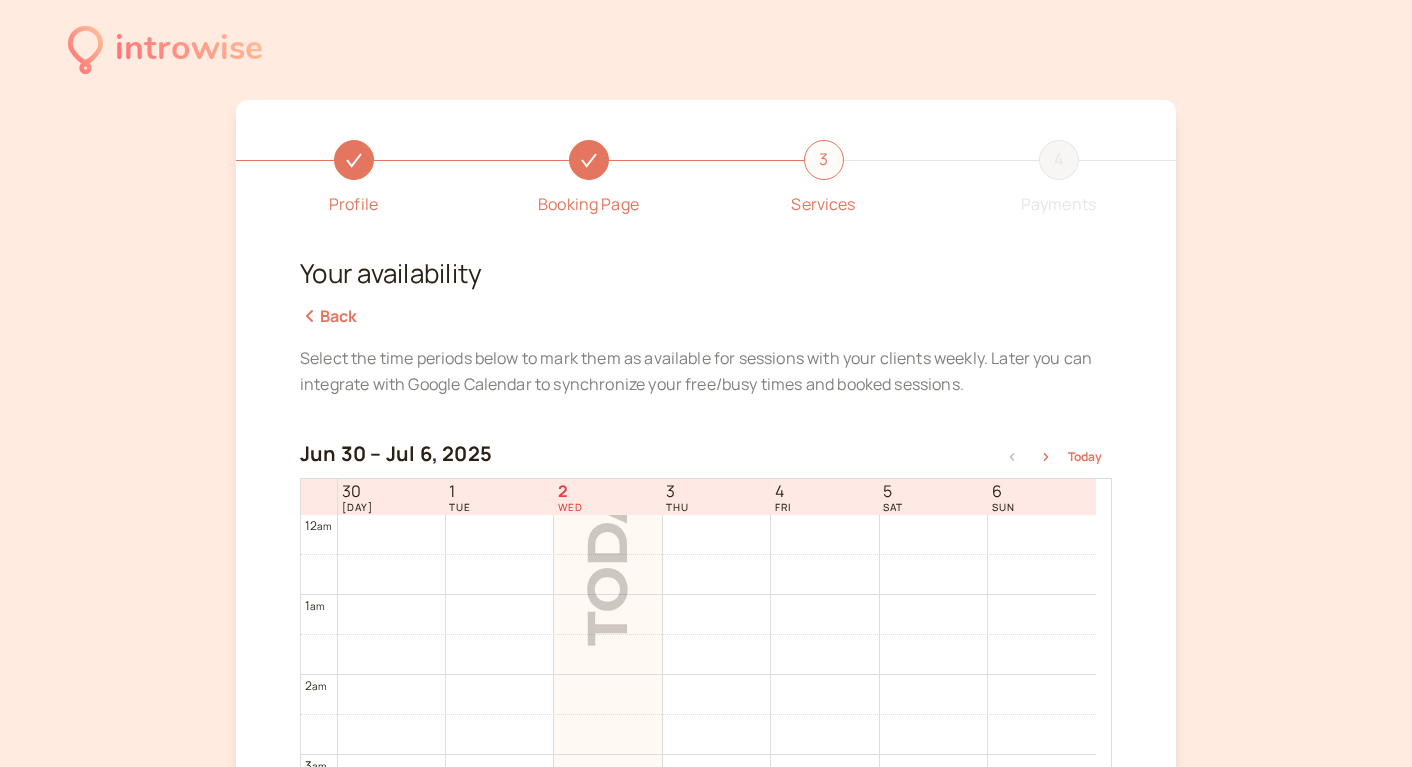 click on "Back" at bounding box center [329, 316] 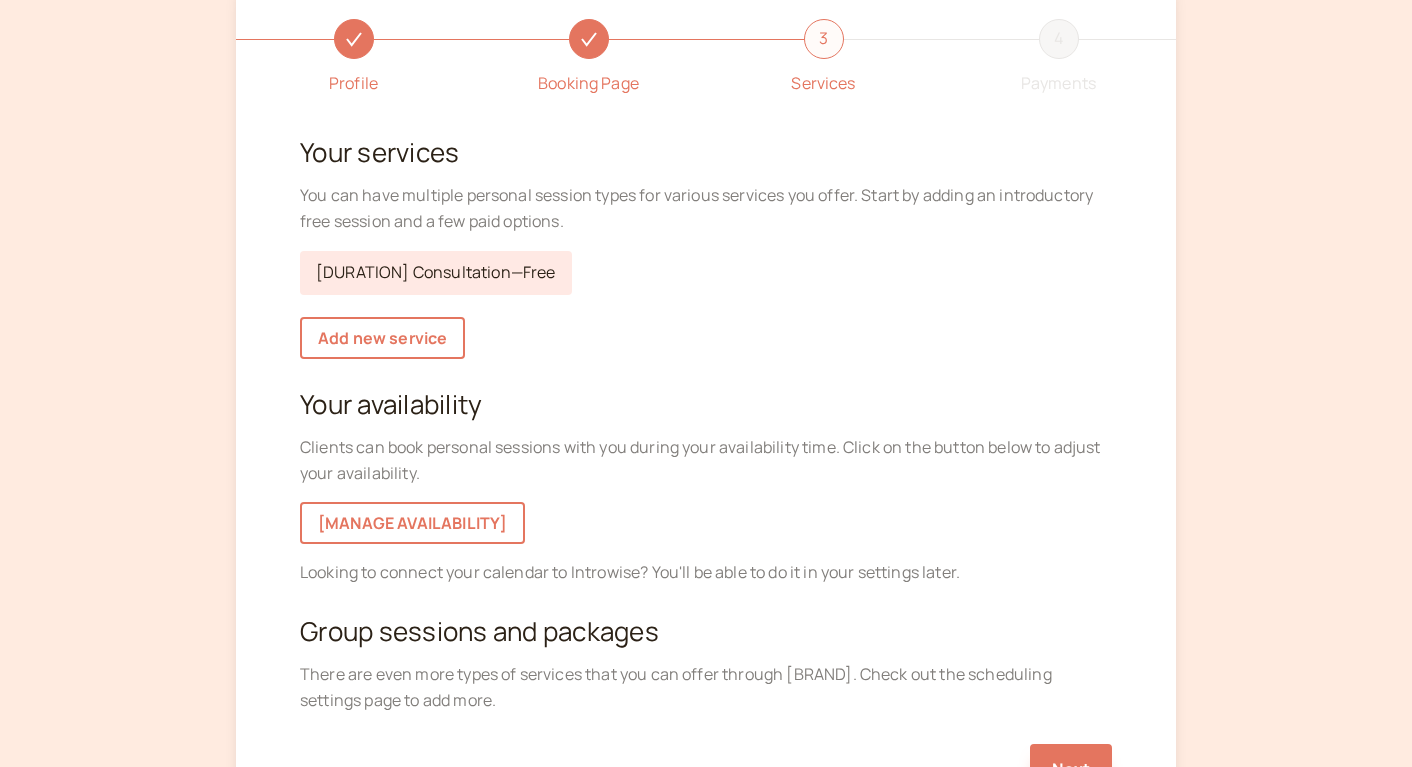 scroll, scrollTop: 310, scrollLeft: 0, axis: vertical 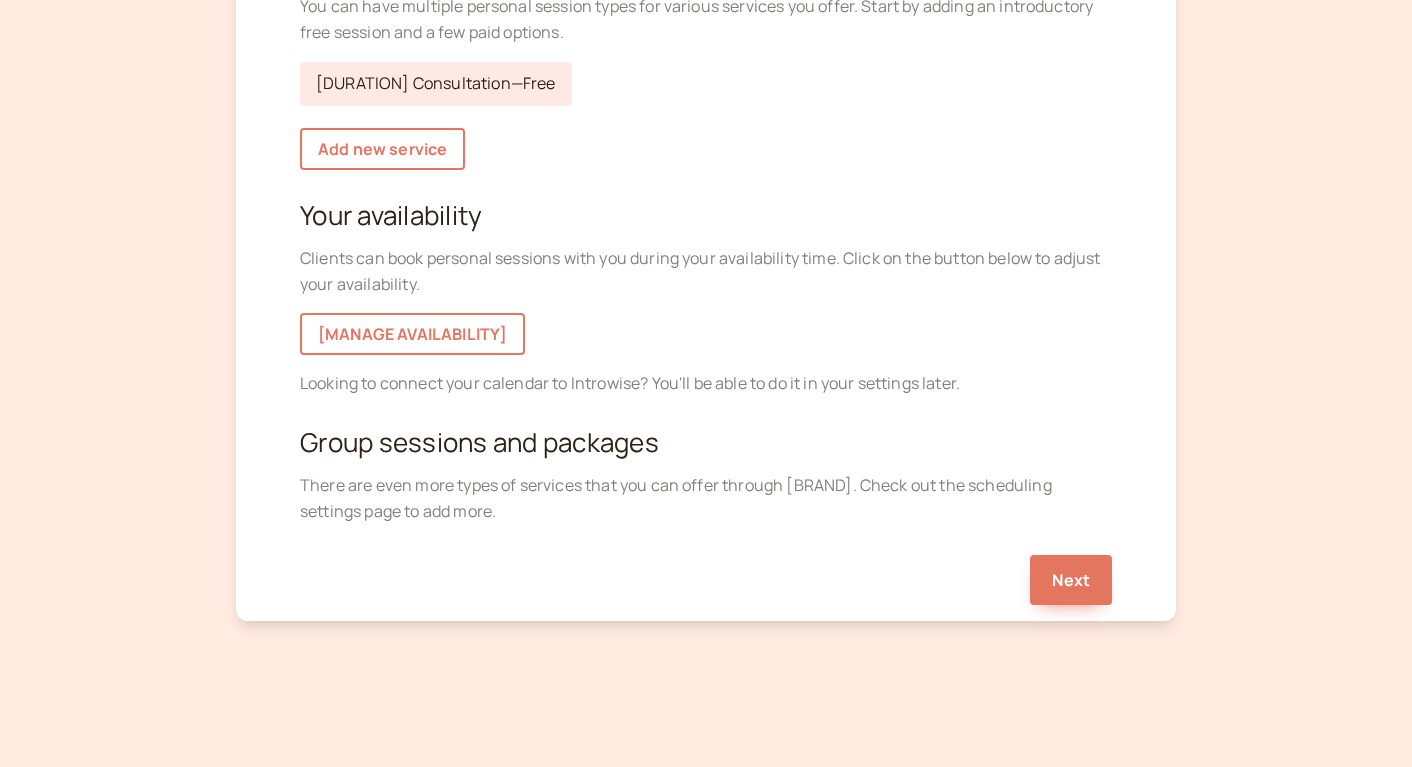 click on "Profile Booking Page 3 Services 4 Payments Your services You can have multiple personal session types for various services you offer. Start by adding an introductory free session and a few paid options. 30-mins Consultation  —  Free Add new service Your availability Clients can book personal sessions with you during your availability time. Click on the button below to adjust your availability. Manage availability Looking to connect your calendar to Introwise? You'll be able to do it in your settings later. Group sessions and packages There are even more types of services that you can offer through Introwise. Check out the scheduling settings page to add more. Next" at bounding box center (706, 205) 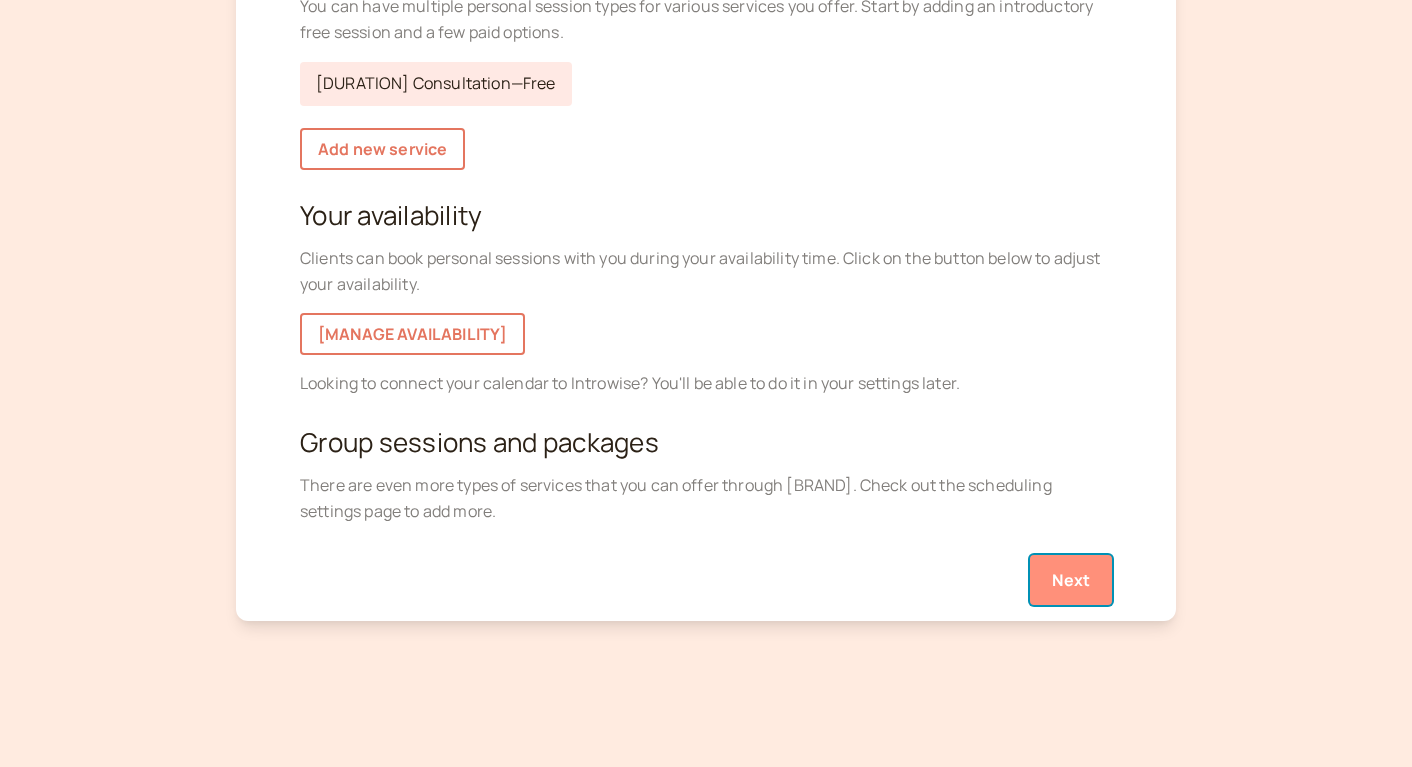 click on "Next" at bounding box center (1071, 580) 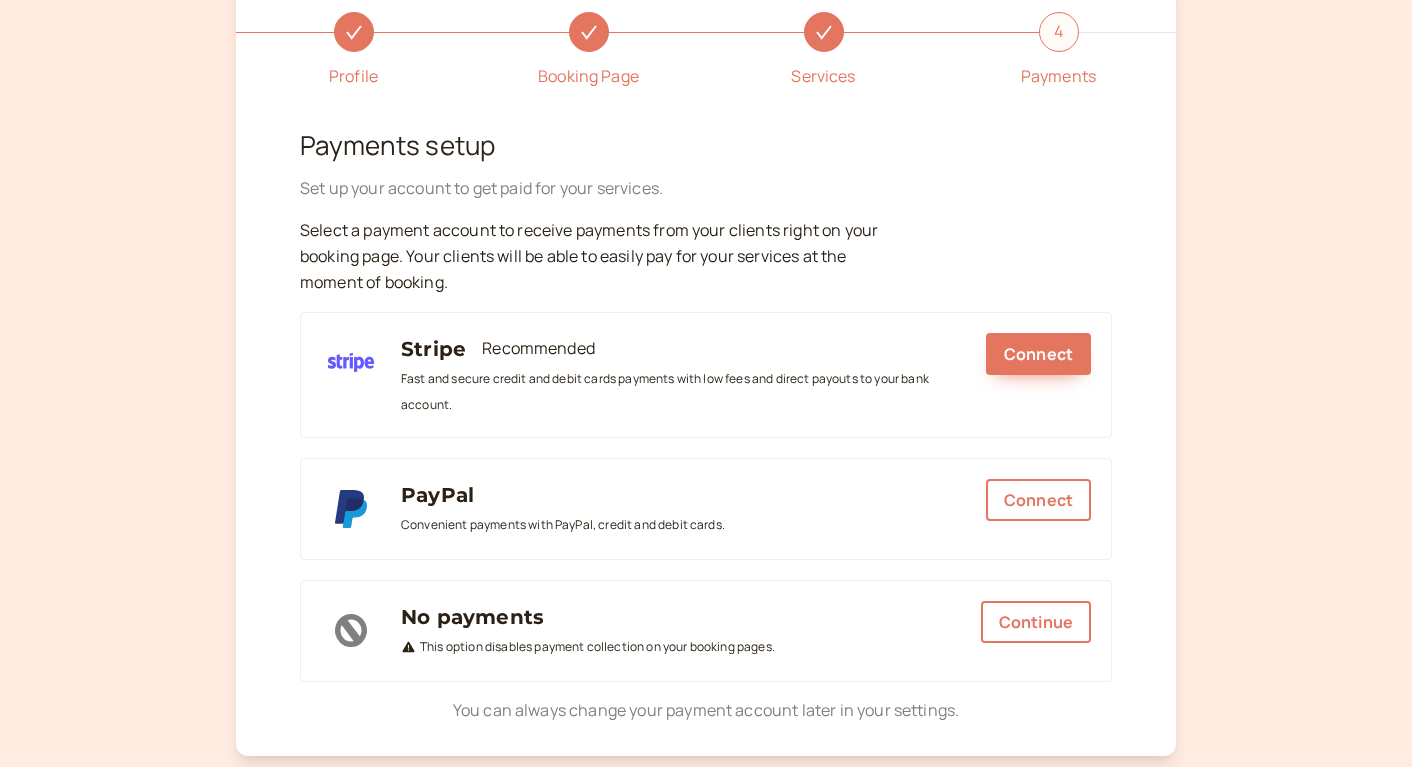 scroll, scrollTop: 171, scrollLeft: 0, axis: vertical 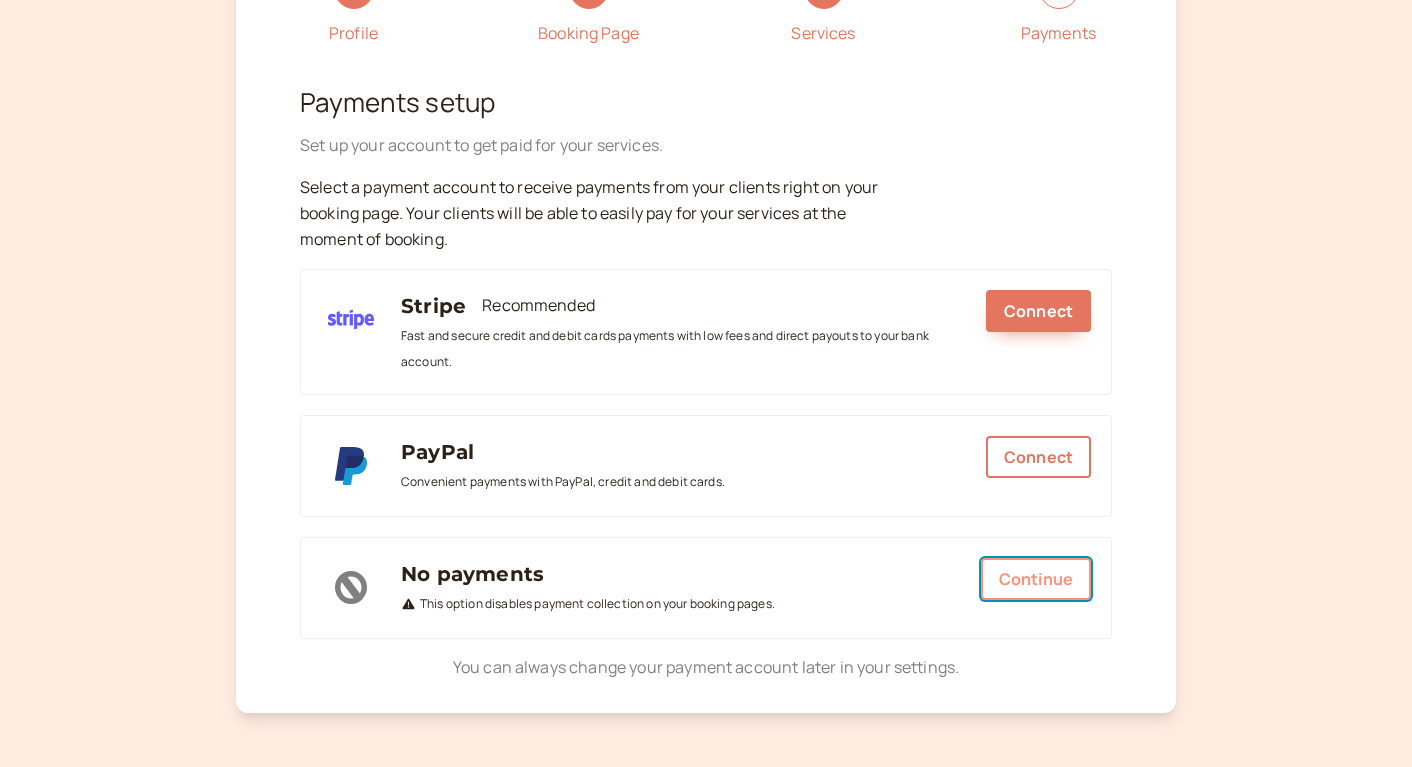 click on "Continue" at bounding box center [1038, 457] 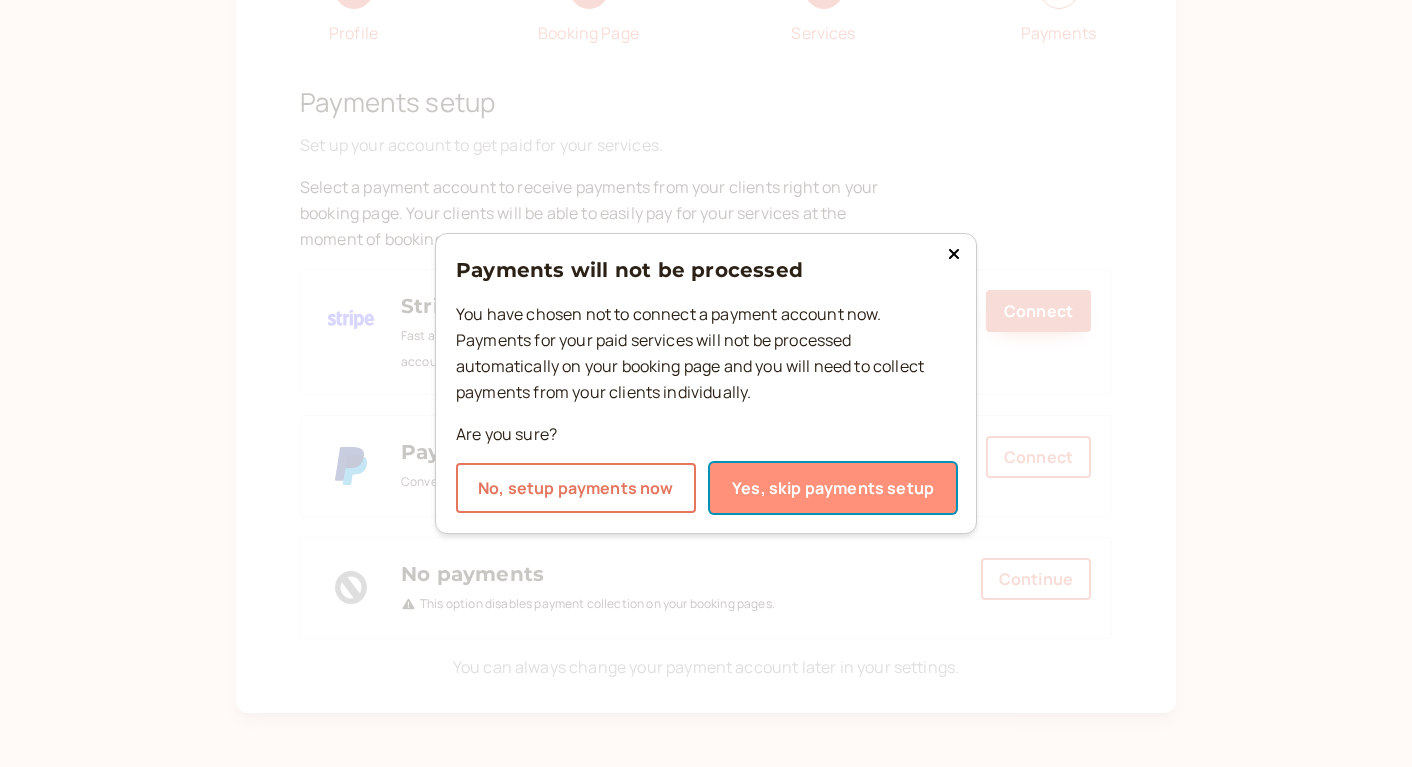 click on "Yes, skip payments setup" at bounding box center [833, 488] 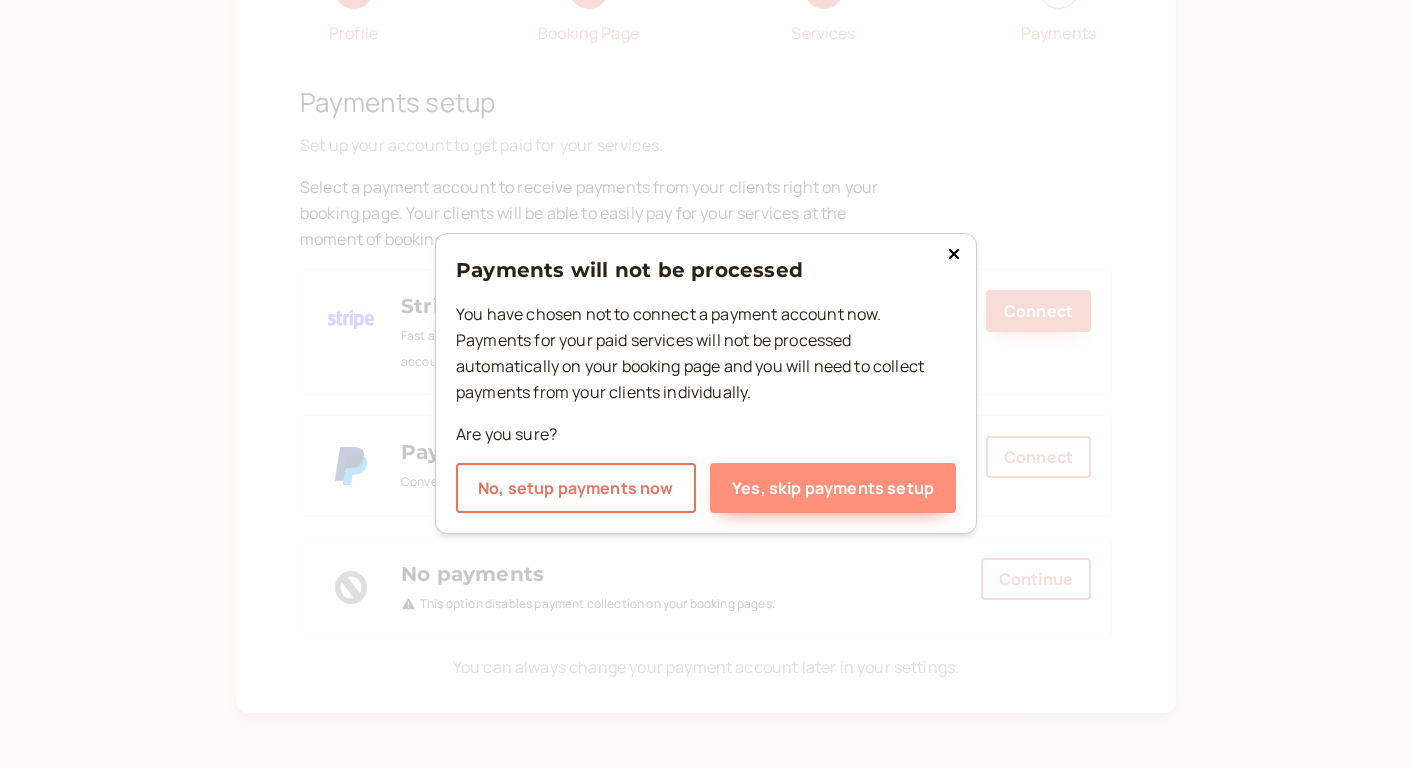 scroll, scrollTop: 0, scrollLeft: 0, axis: both 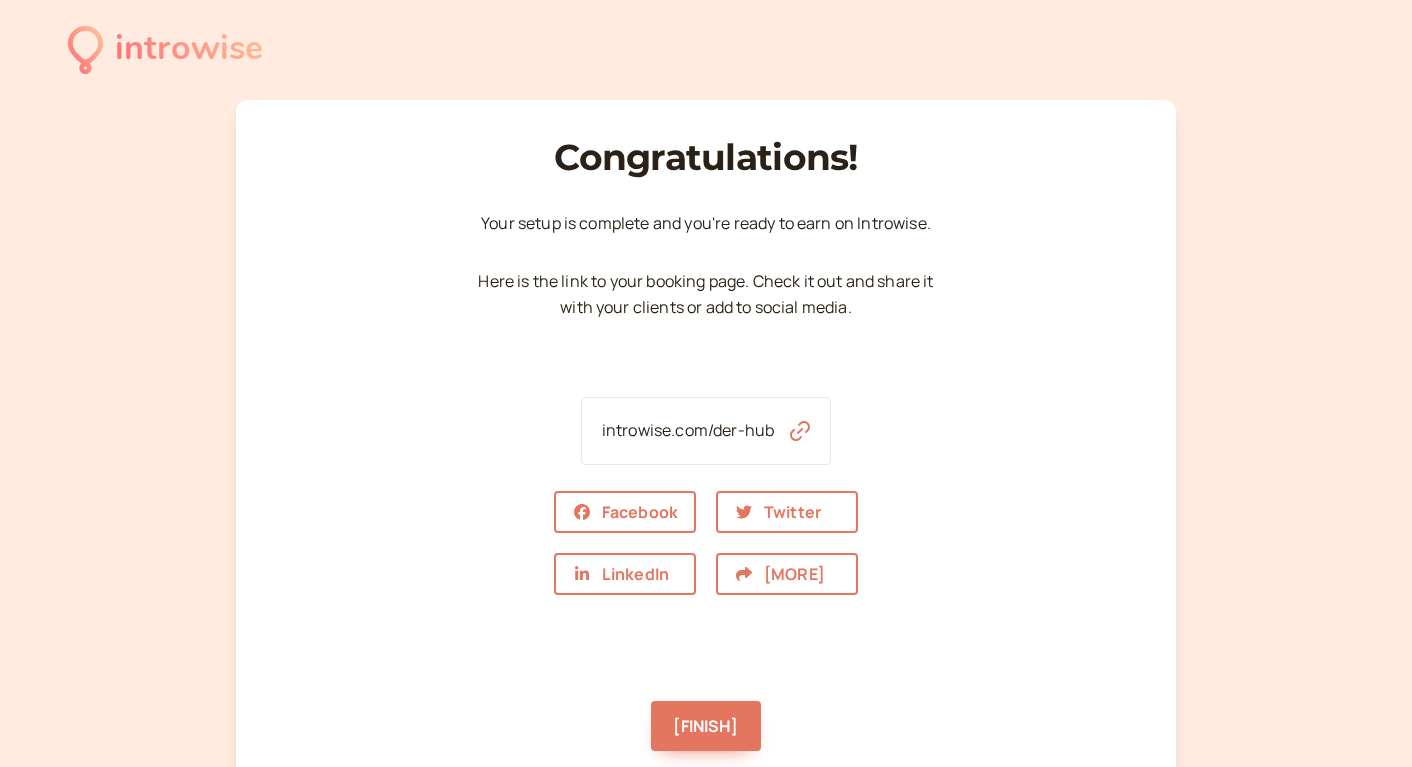 click at bounding box center [800, 431] 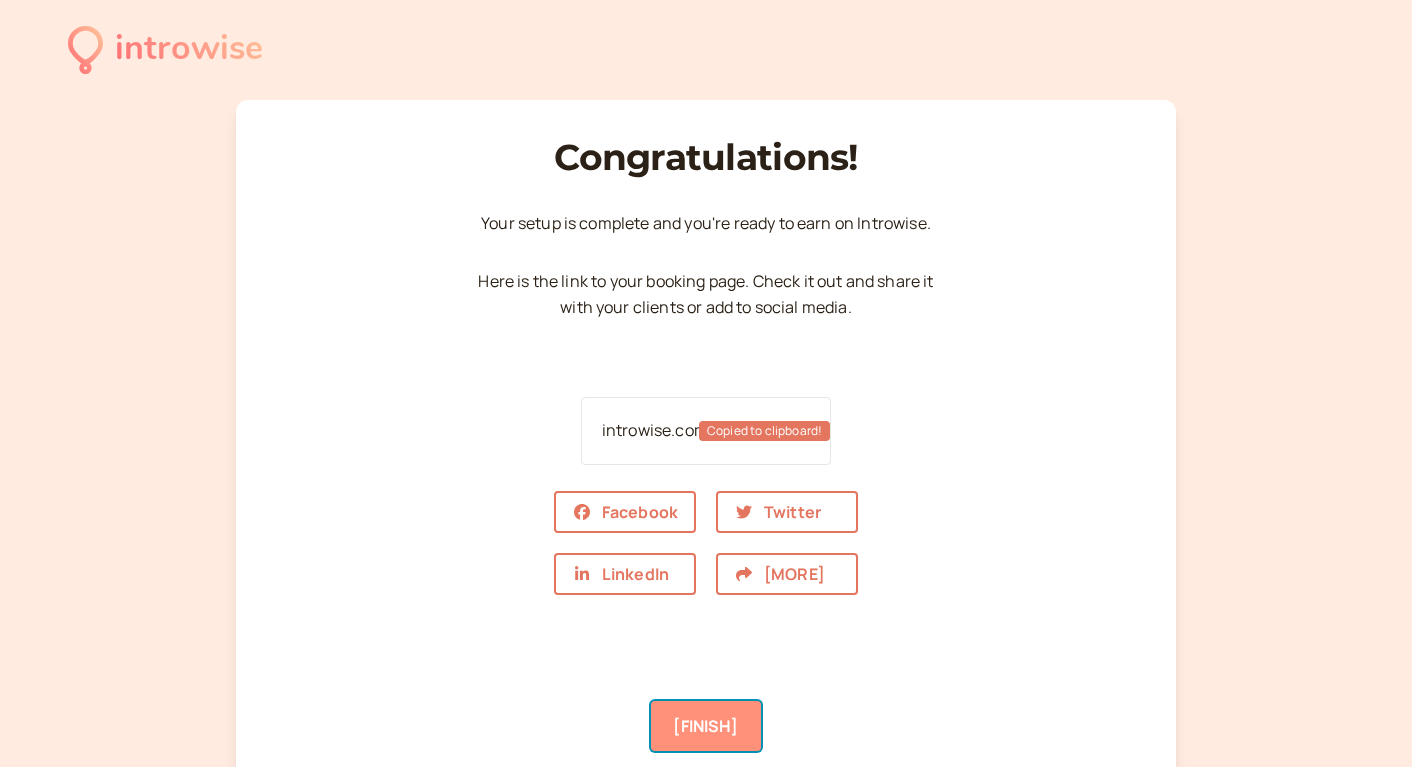 click on "[FINISH]" at bounding box center (705, 726) 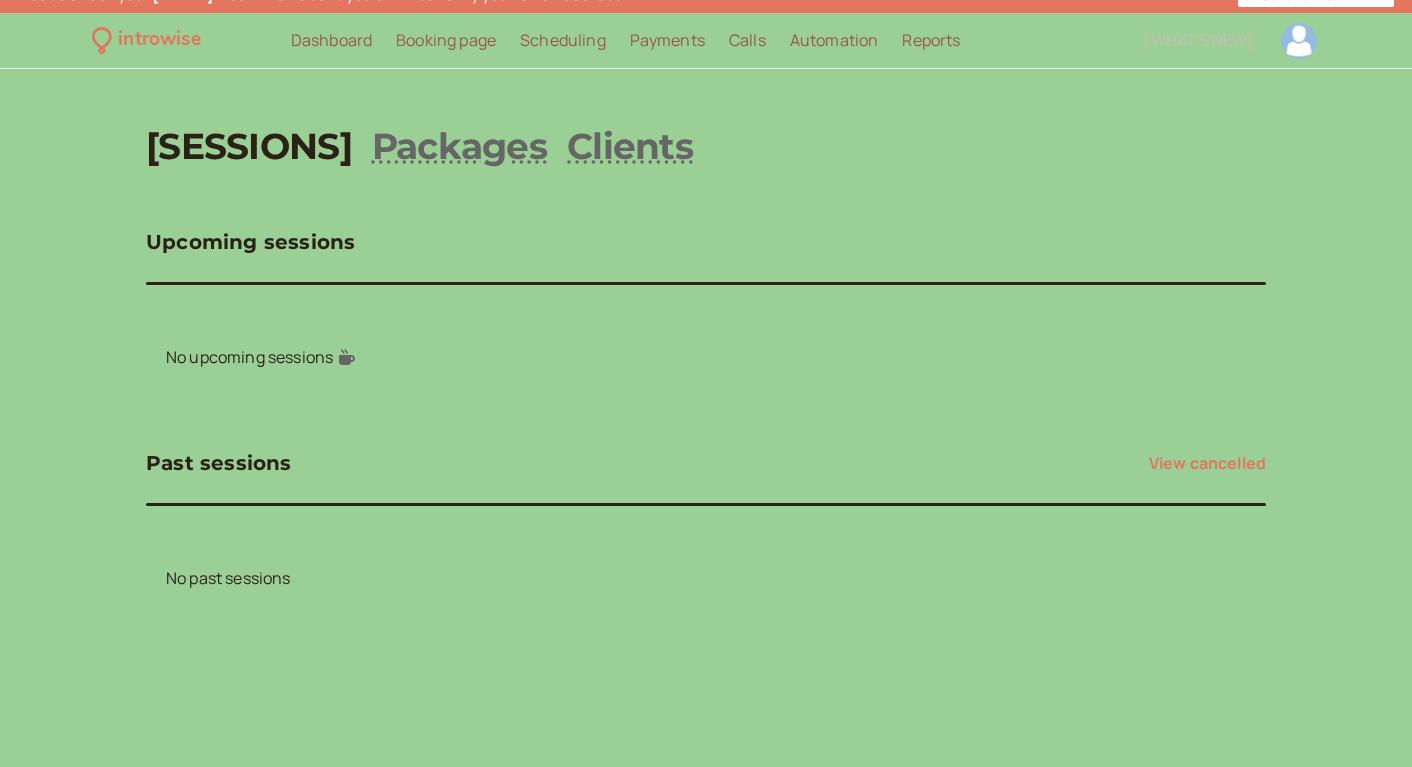 scroll, scrollTop: 0, scrollLeft: 0, axis: both 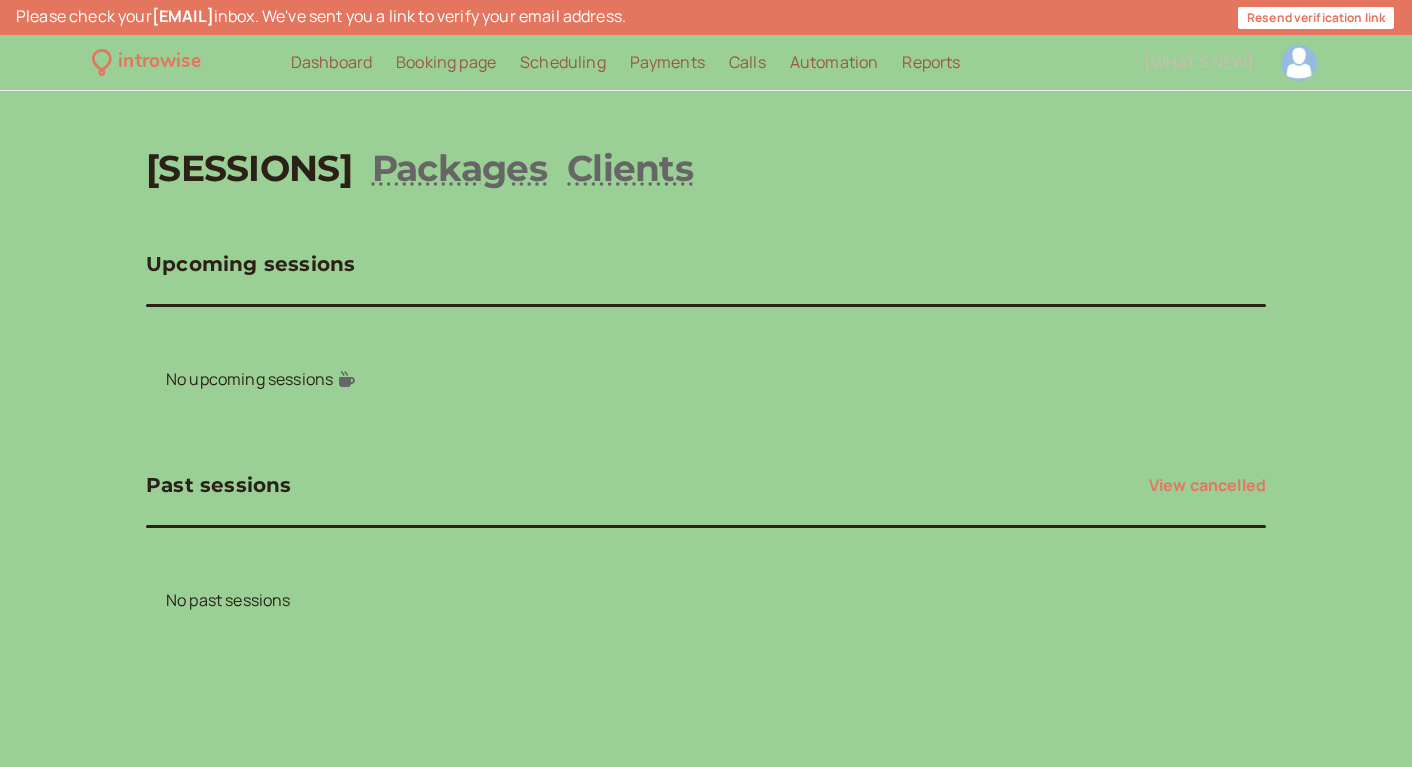 click on "Booking page" at bounding box center [446, 62] 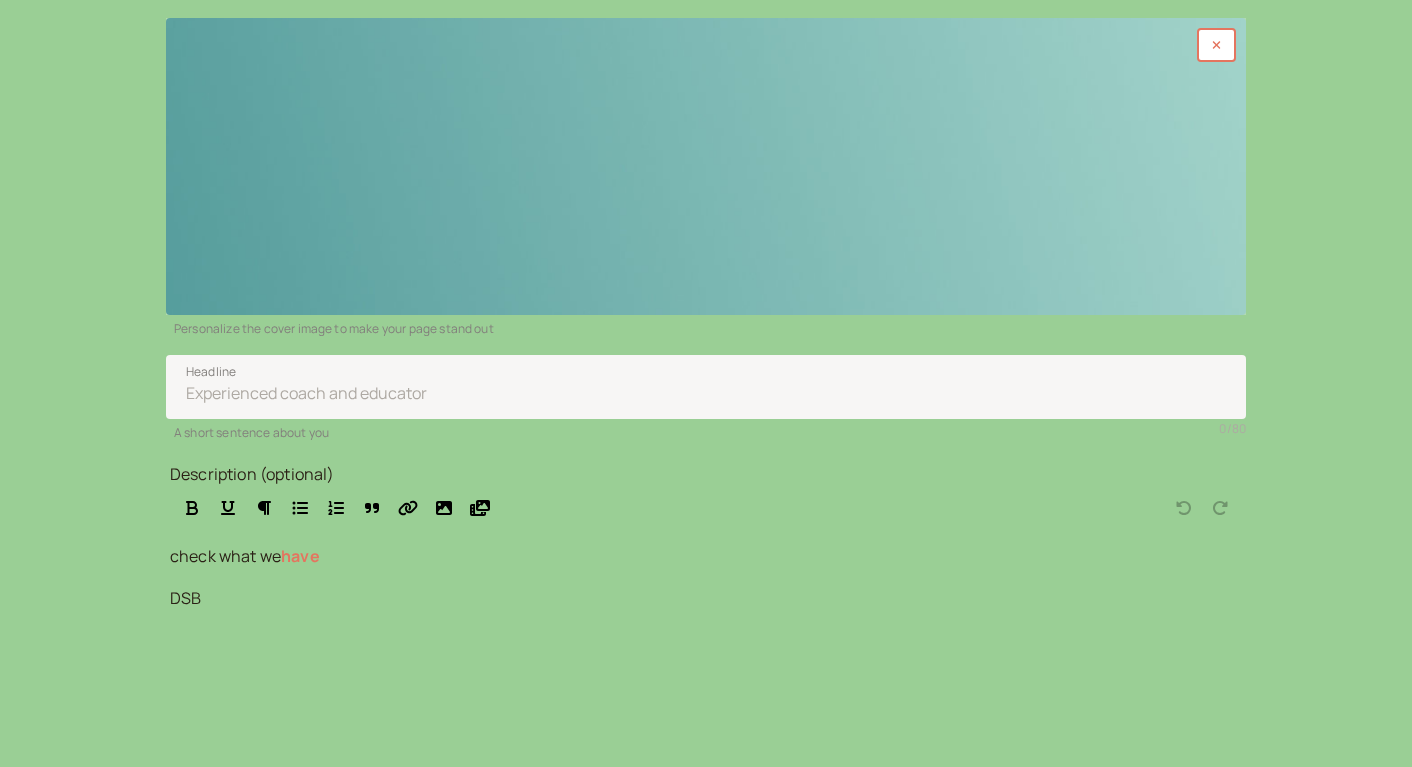scroll, scrollTop: 445, scrollLeft: 0, axis: vertical 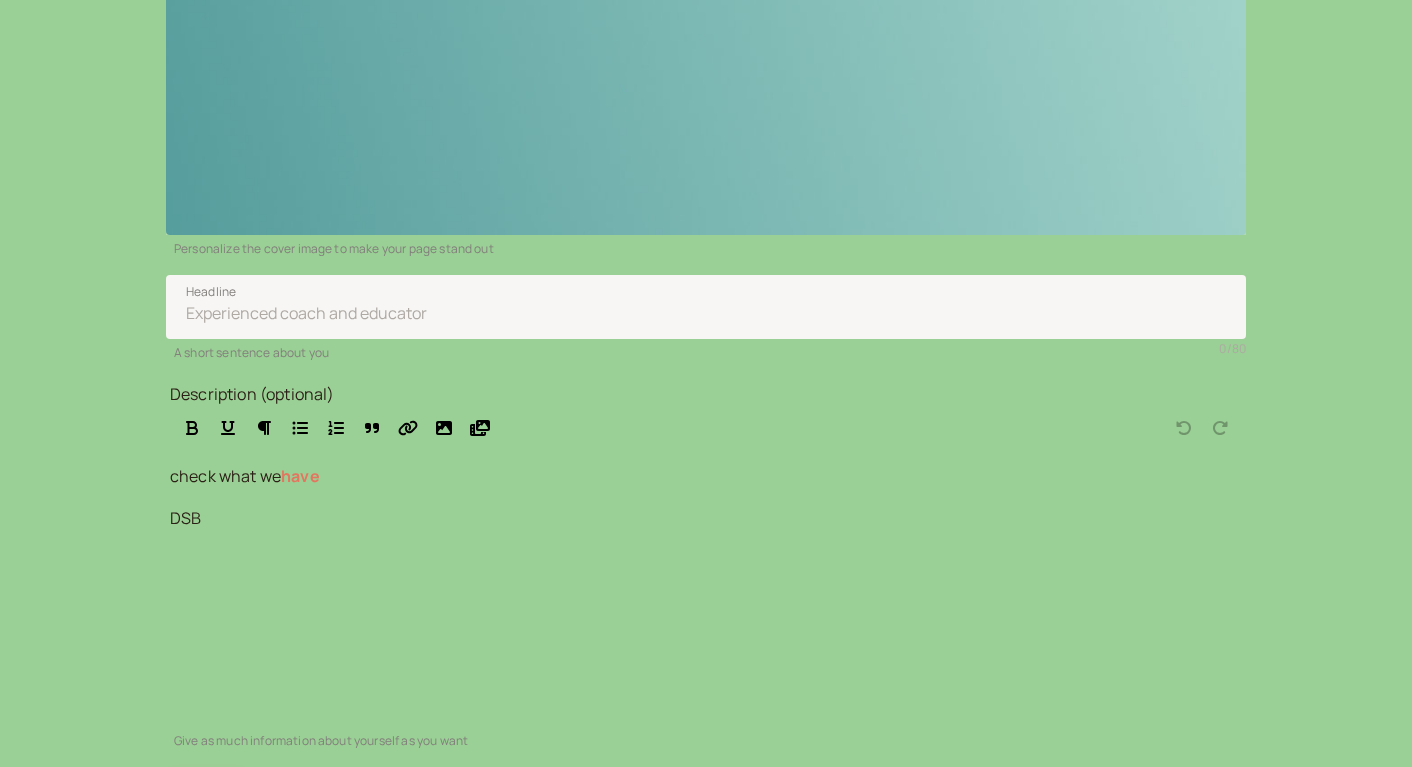 click on "Preview" at bounding box center [1215, 792] 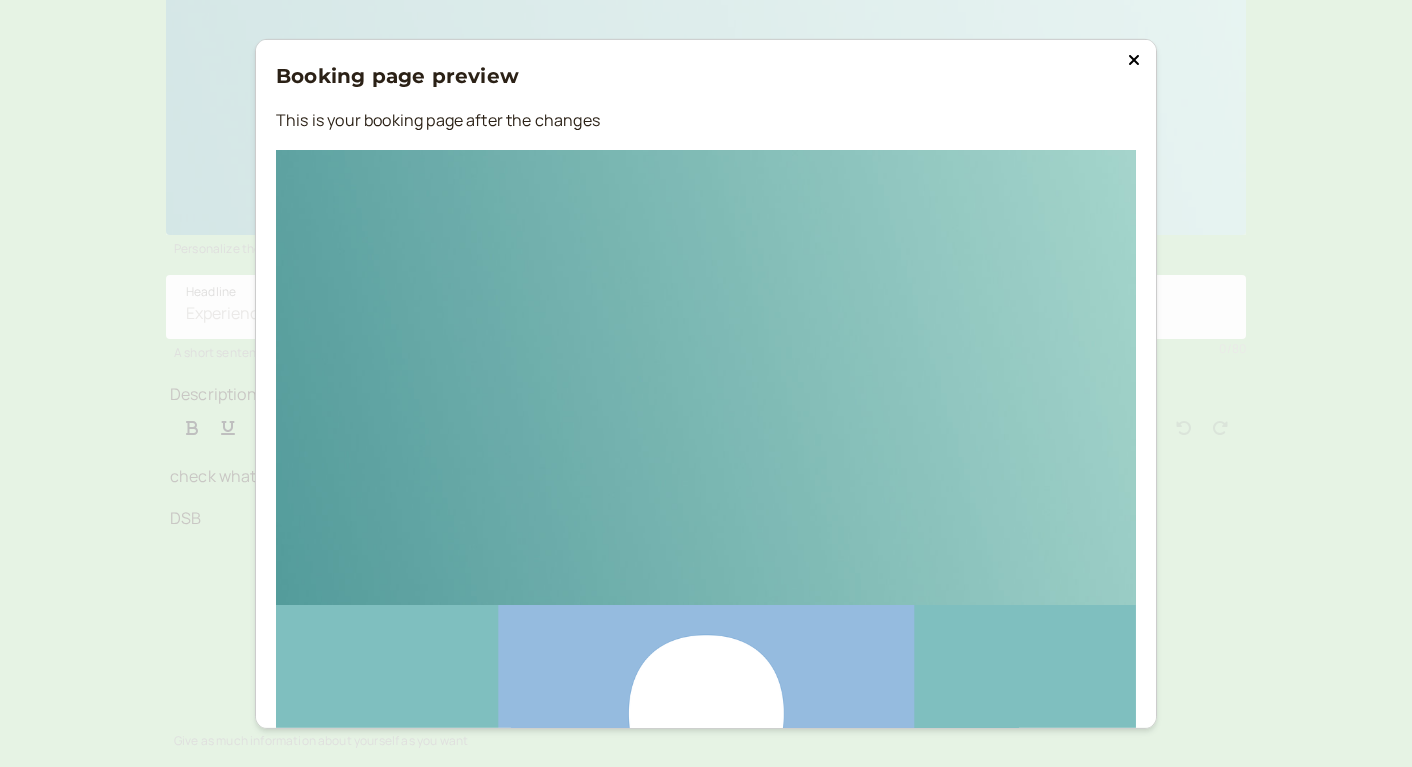 click on "Booking page preview This is your booking page after the changes der hub check what we have DSB 30-mins Consultation Free , 30 mins Jul 2 11:30 AM Jul 2 12:00 PM Jul 2 12:30 PM View calendar Timezone: +01:00 West Africa Time - [CITY], [CITY], [CITY], [CITY]" at bounding box center [706, 383] 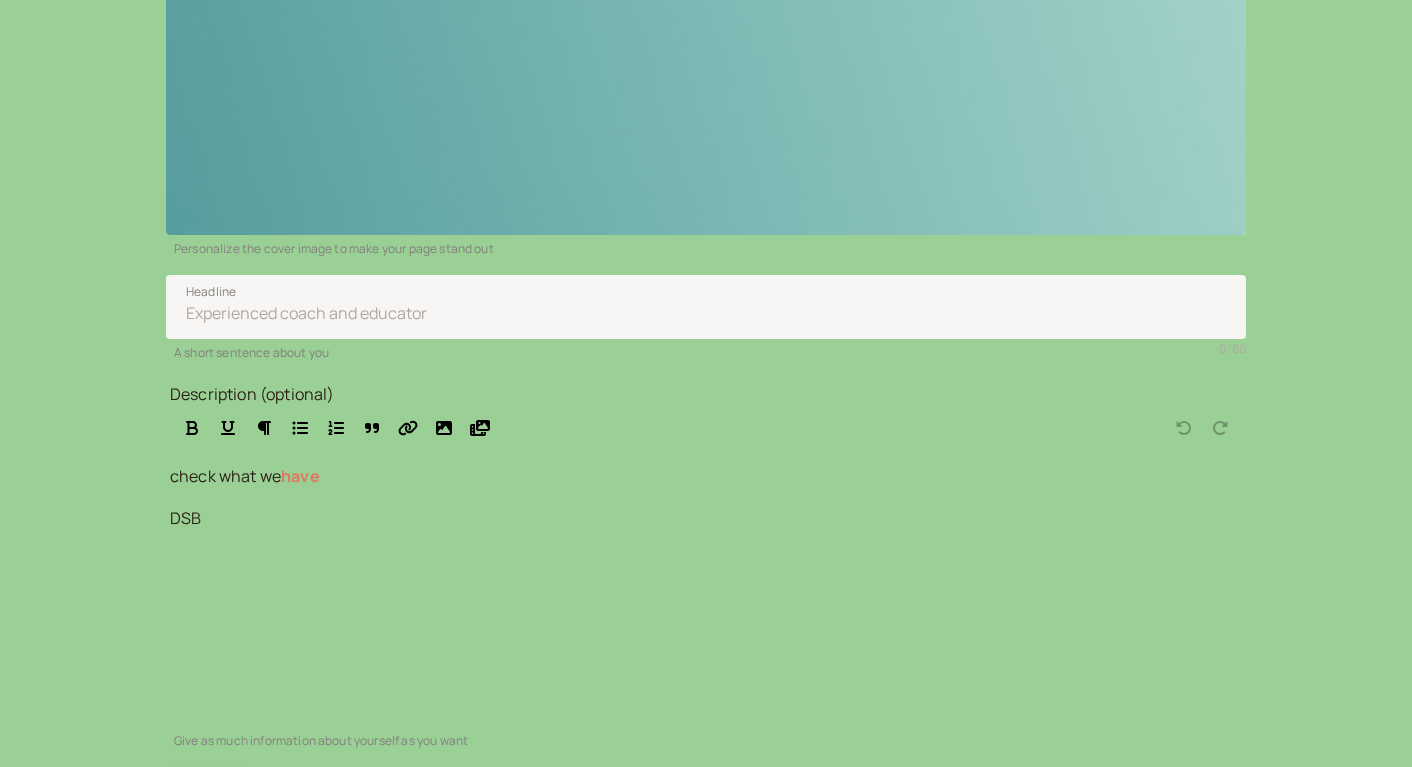 click on "check what we  have DSB" at bounding box center [706, 593] 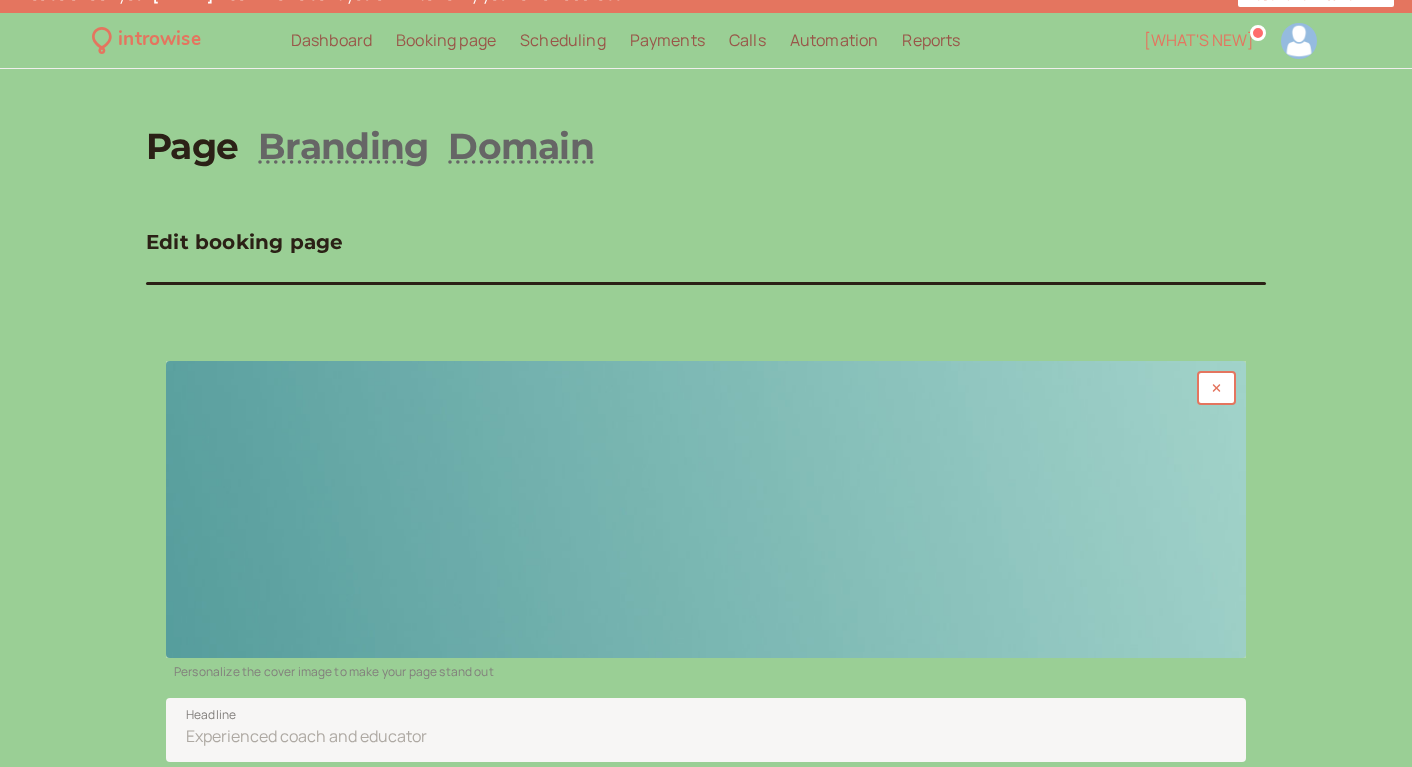 scroll, scrollTop: 0, scrollLeft: 0, axis: both 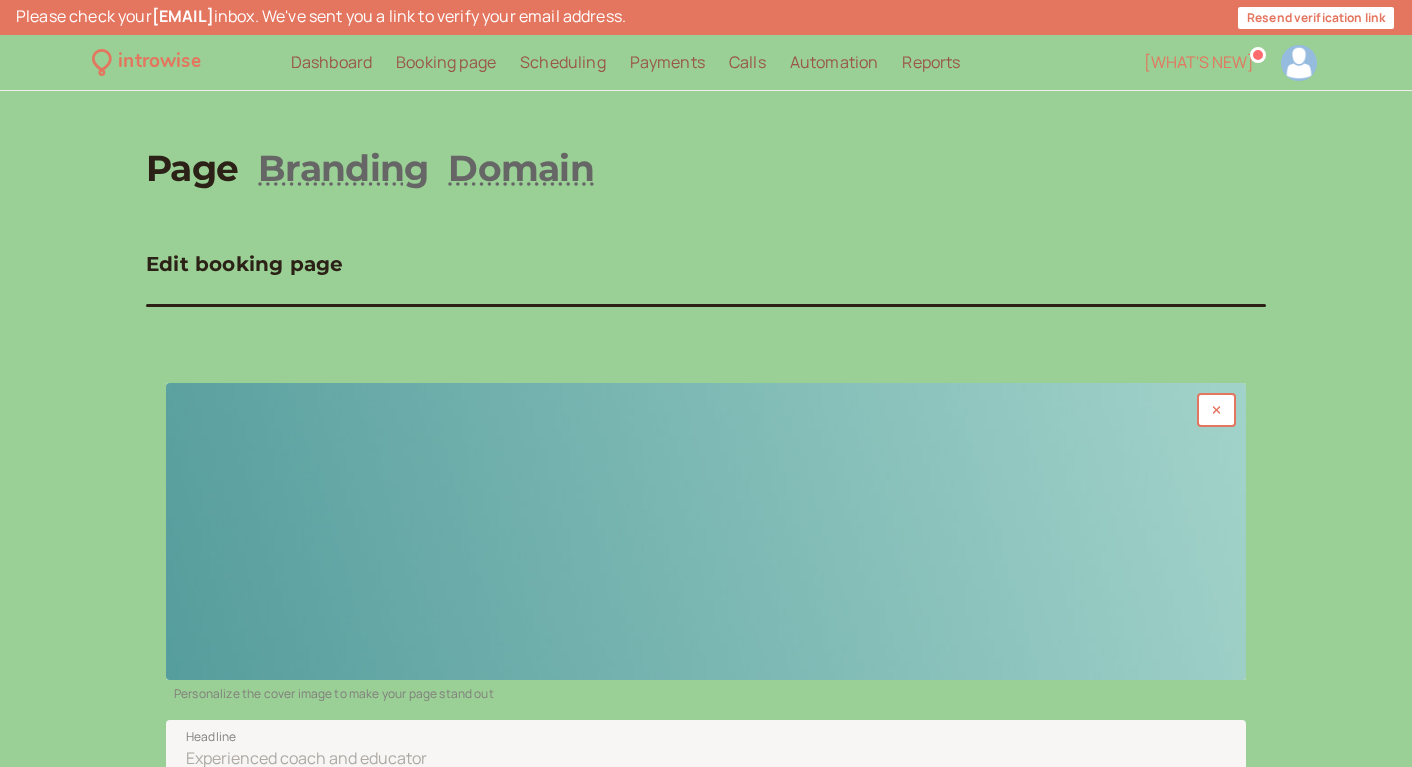 click at bounding box center (1299, 63) 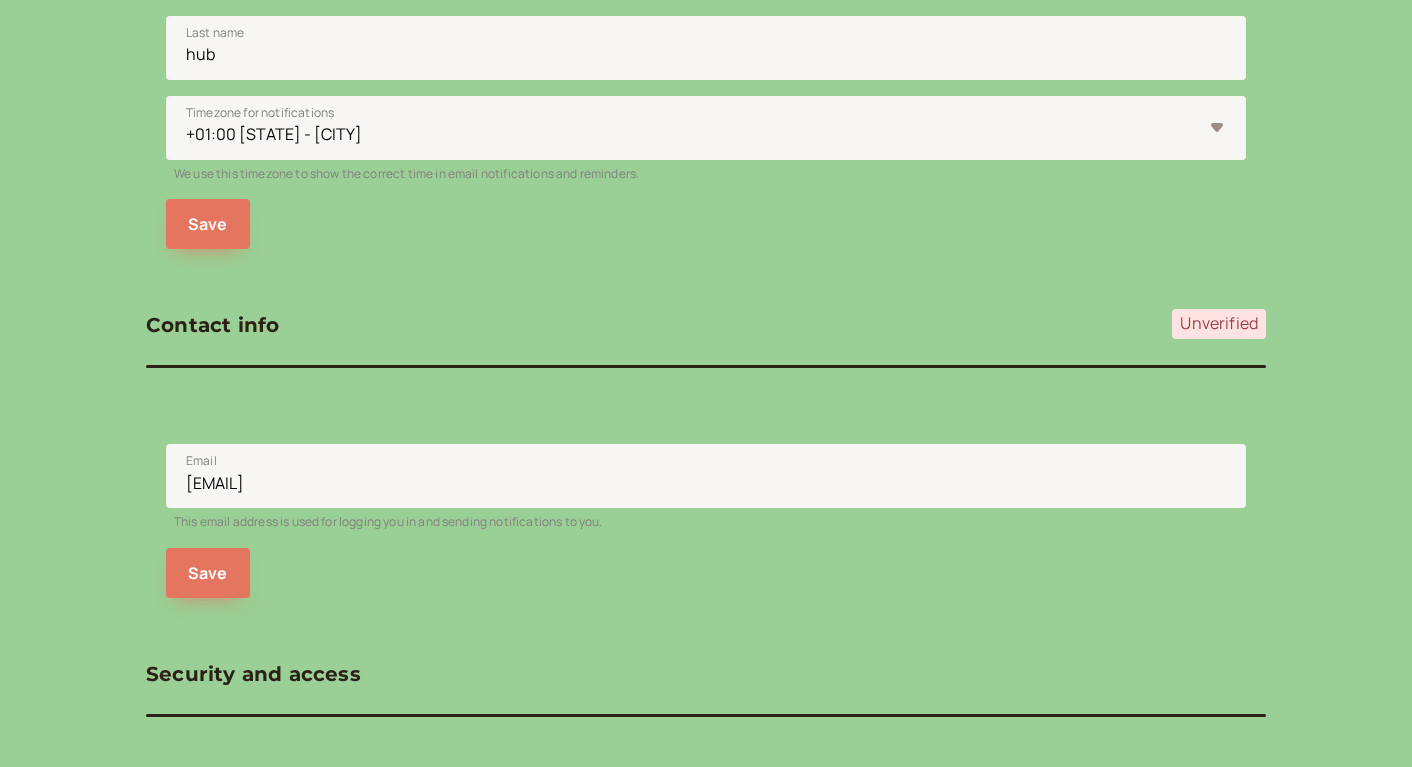 scroll, scrollTop: 732, scrollLeft: 0, axis: vertical 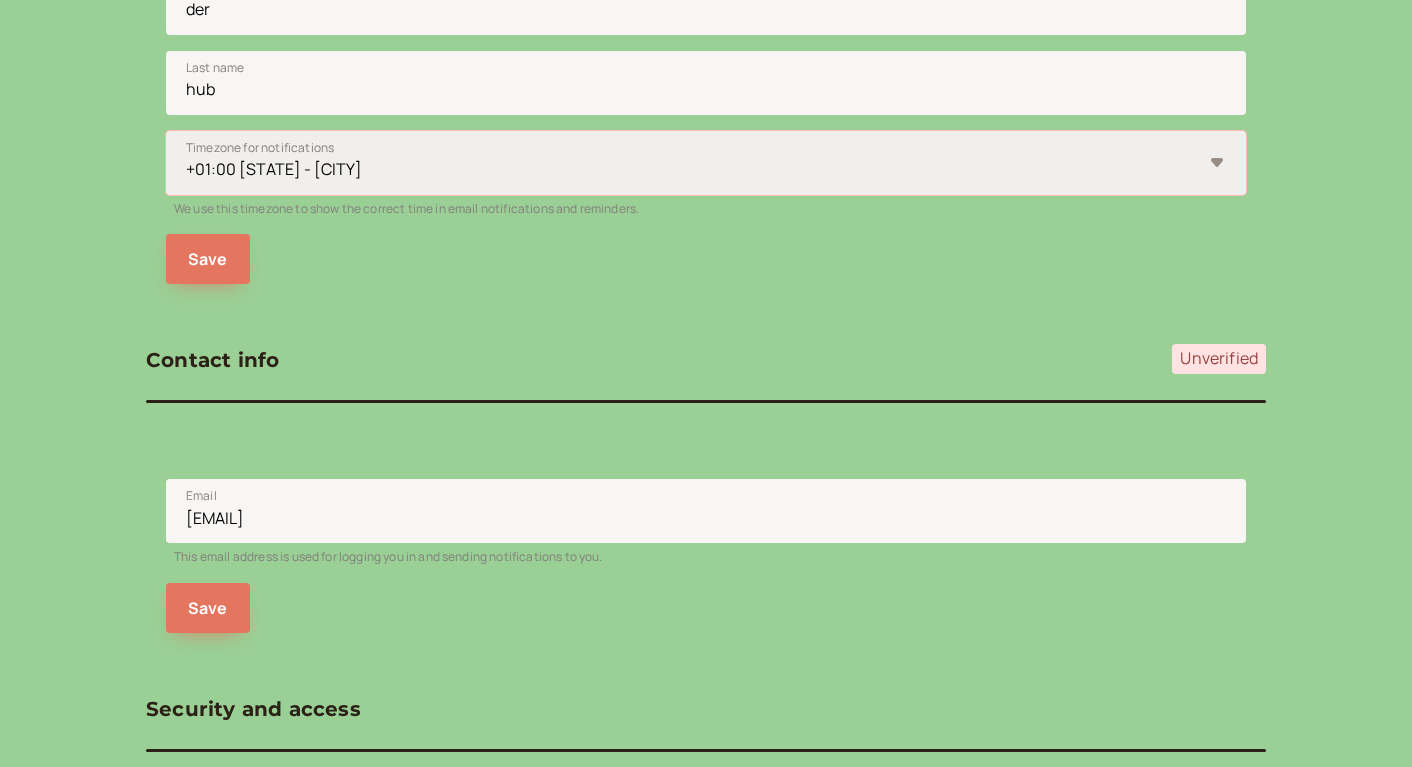 click on "-11:00 Niue Time - [CITY] -11:00 Samoa Time - [CITY] -11:00 Samoa Time - [CITY] -10:00 Cook Islands Time - [CITY] -10:00 Hawaii-Aleutian Time - [CITY], [CITY], [CITY], [CITY] -10:00 Tahiti Time - [CITY], [CITY], [CITY] -09:30 Marquesas Time - [CITY] -09:00 Gambier Time - [CITY] -09:00 Hawaii-Aleutian Time - [CITY] -08:00 Alaska Time - [CITY], [CITY], [CITY], [CITY] -08:00 Pitcairn Time - [CITY] -07:00 Mexican Pacific Time - [CITY], [CITY], [CITY], [CITY] -07:00 Mexican Pacific Time - [CITY], [CITY], [CITY], [CITY] -07:00 Mountain Time - [CITY], [CITY], [CITY], [CITY] -07:00 Pacific Time - [CITY], [CITY], [CITY], [CITY] -07:00 Pacific Time - [CITY], [CITY], [CITY], [CITY] -07:00 Pacific Time - [CITY], [CITY], [CITY], [CITY] -07:00 Yukon Time - [CITY], [CITY], [CITY], [CITY] -06:00 Central Time - [CITY], [CITY], [CITY], [CITY] -06:00 Central Time - [CITY], [CITY], [CITY], [CITY]" at bounding box center [706, 163] 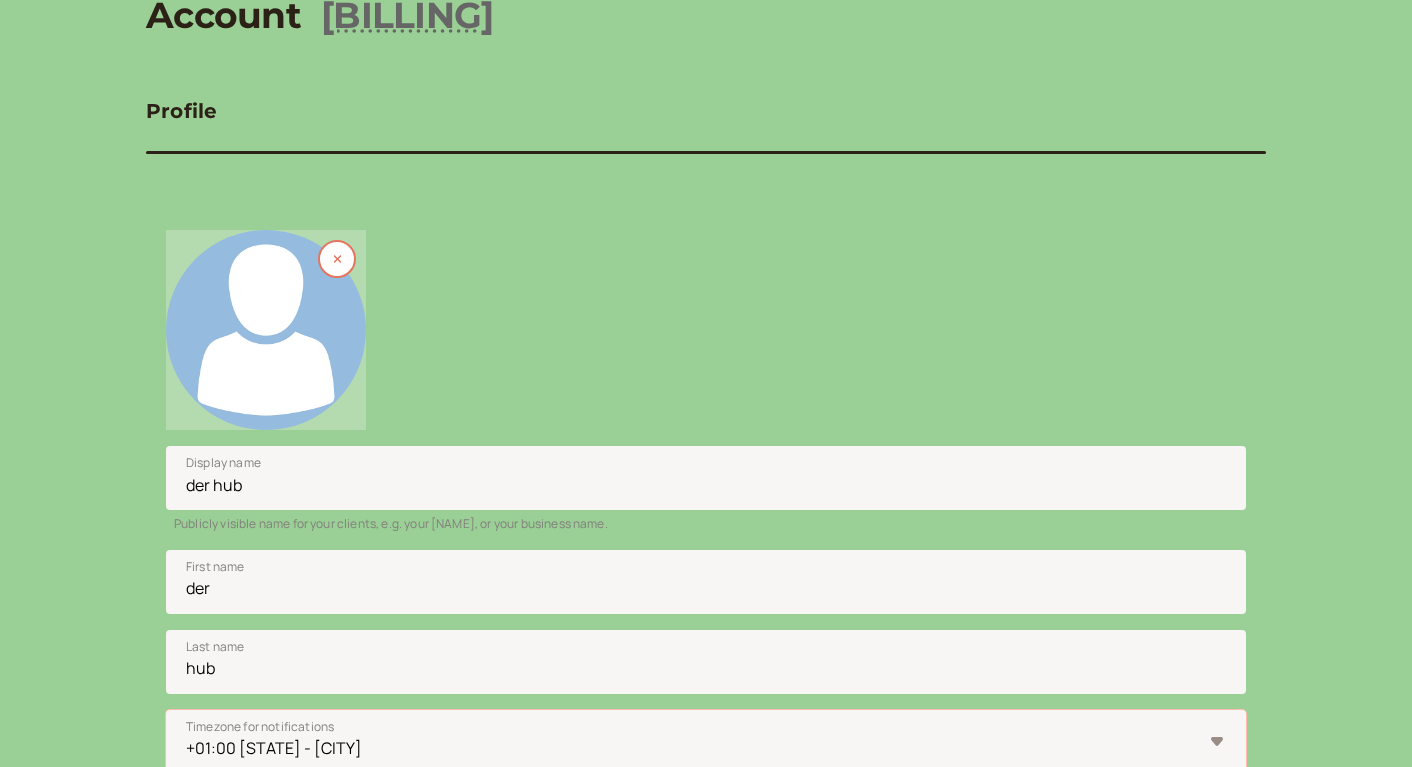 scroll, scrollTop: 0, scrollLeft: 0, axis: both 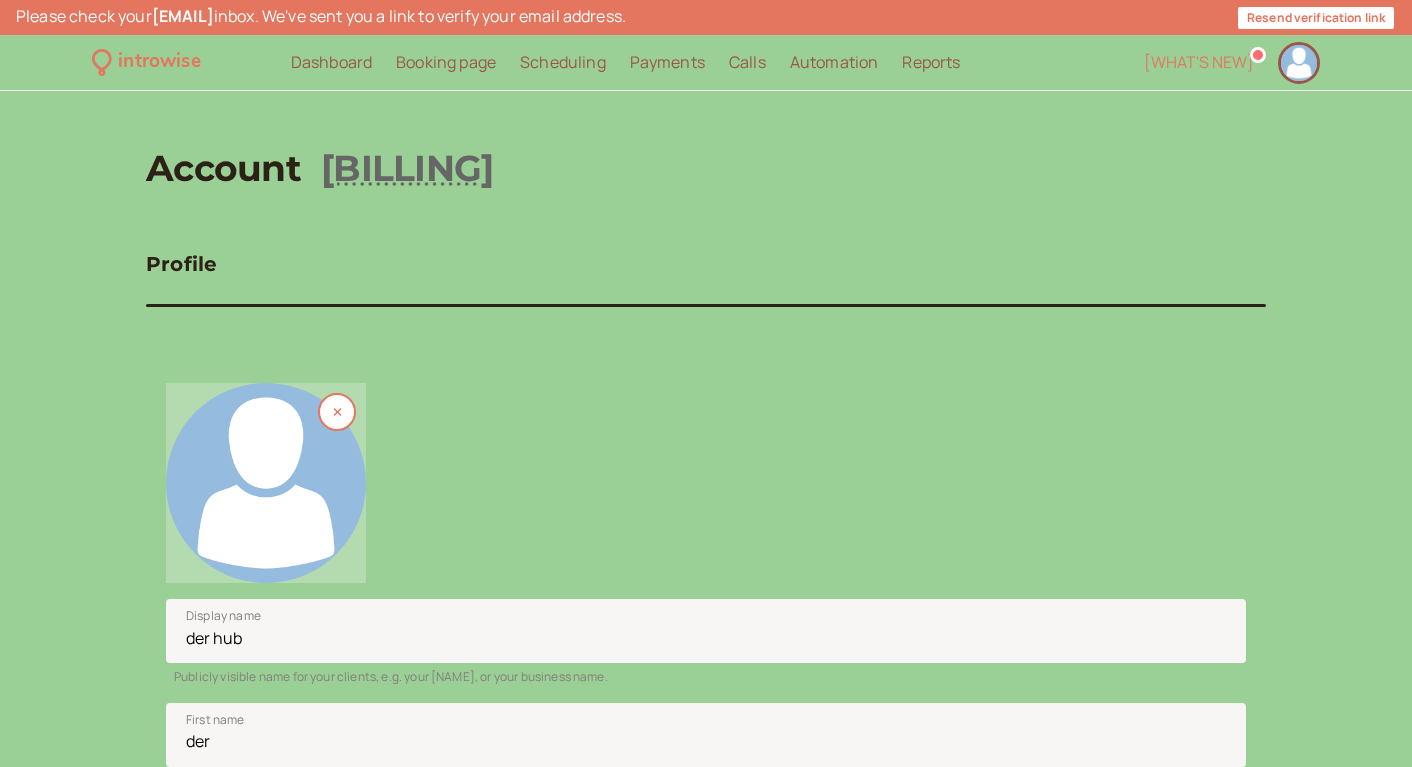 click on "[INTRODUCE] Dashboard Dashboard Booking page Booking Scheduling Scheduling Payments Payments Calls Calls Automation Automation Reports Reports What's new" at bounding box center (706, 63) 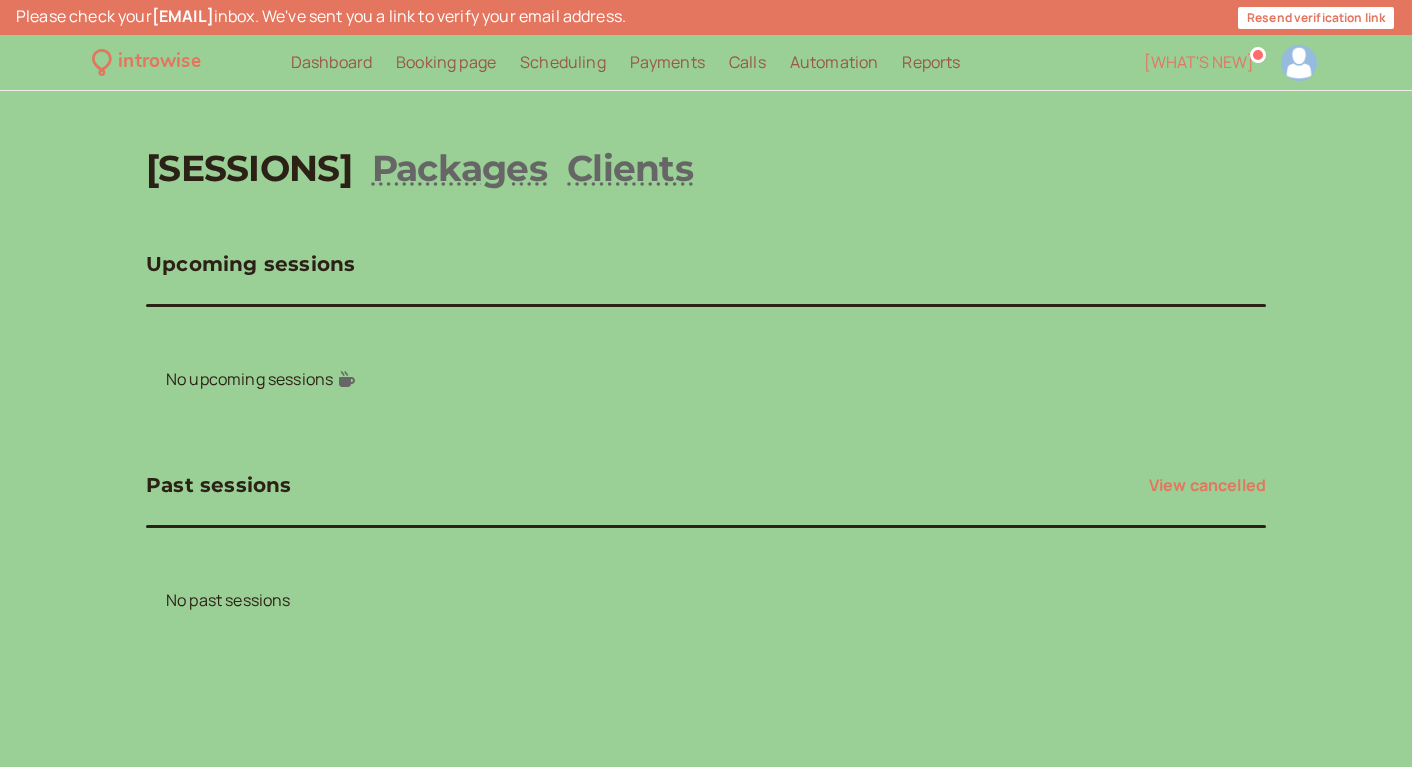 scroll, scrollTop: 35, scrollLeft: 0, axis: vertical 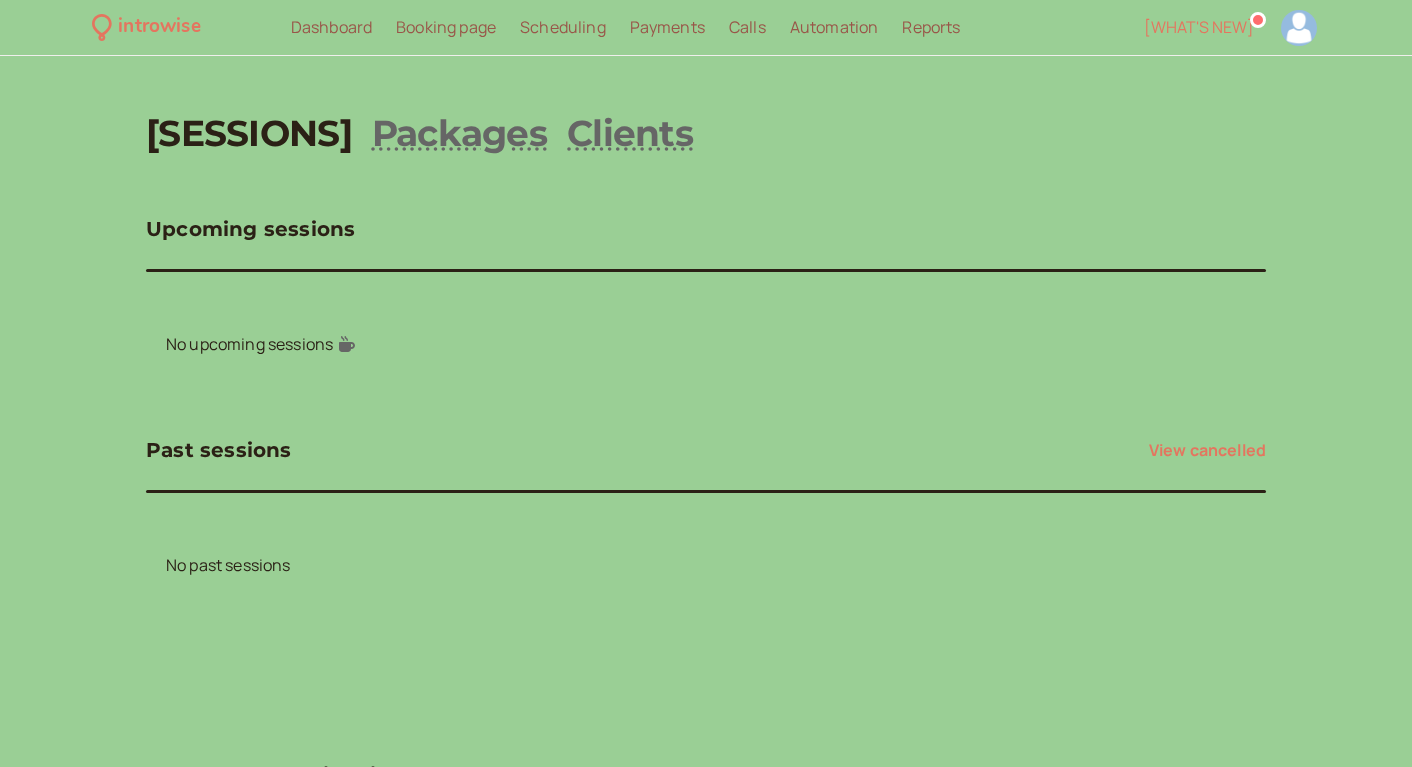 click on "Booking page" at bounding box center (446, 27) 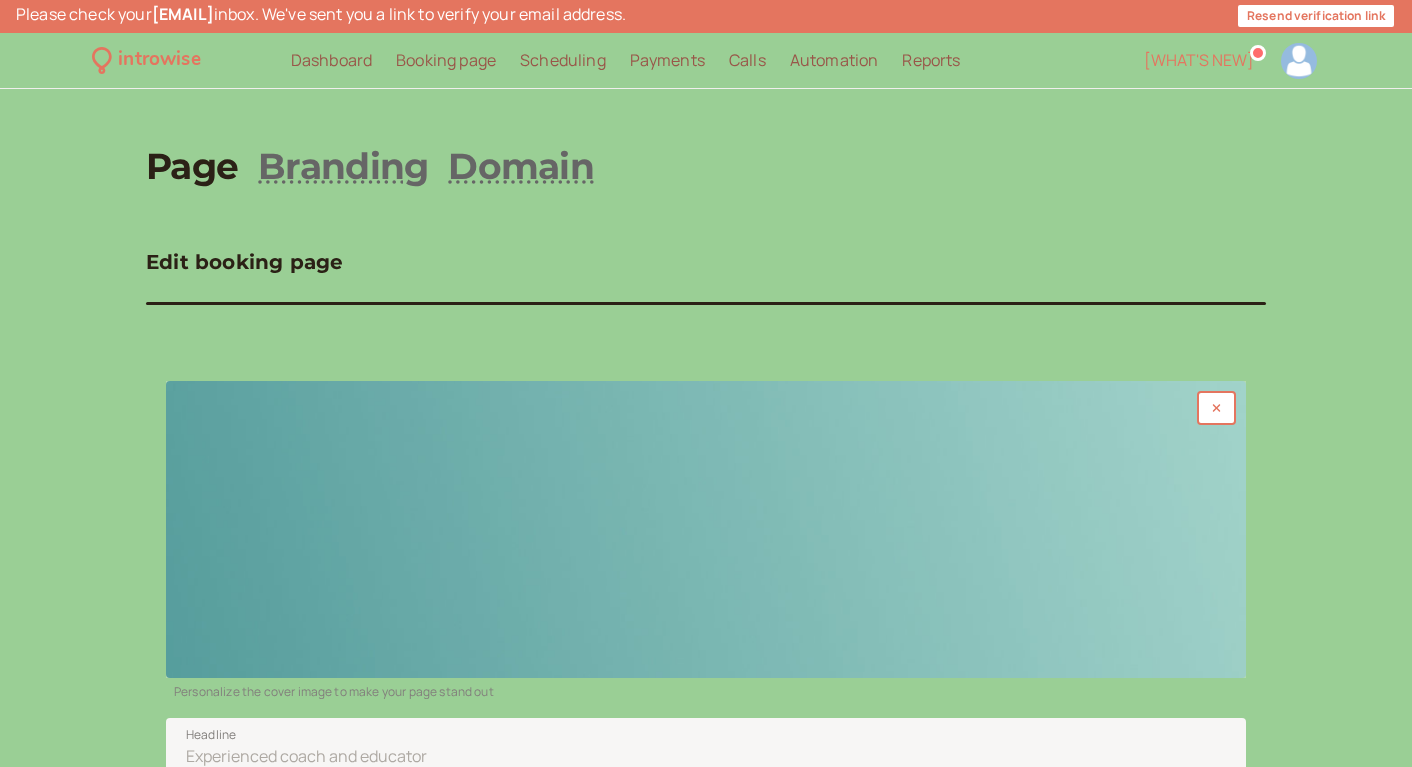 scroll, scrollTop: 0, scrollLeft: 0, axis: both 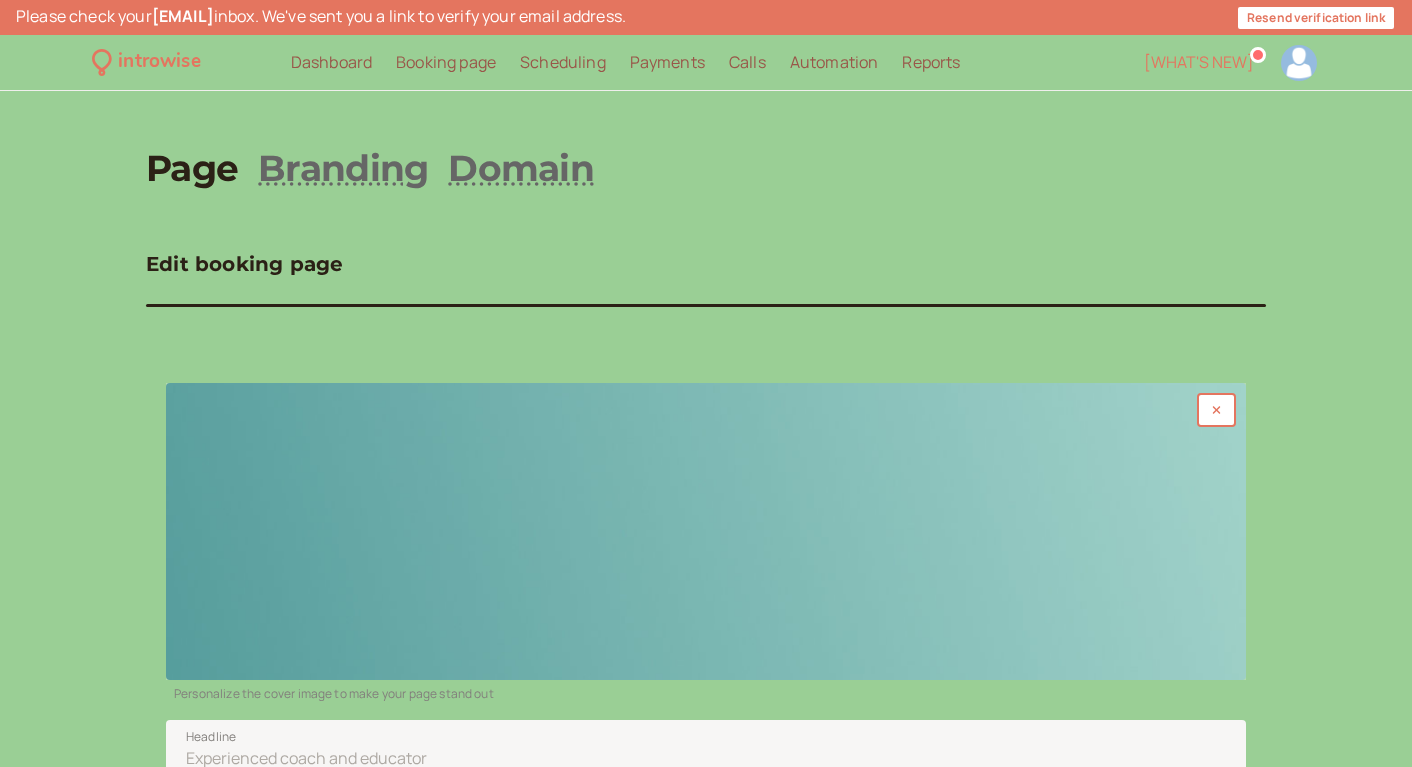 click at bounding box center (706, 531) 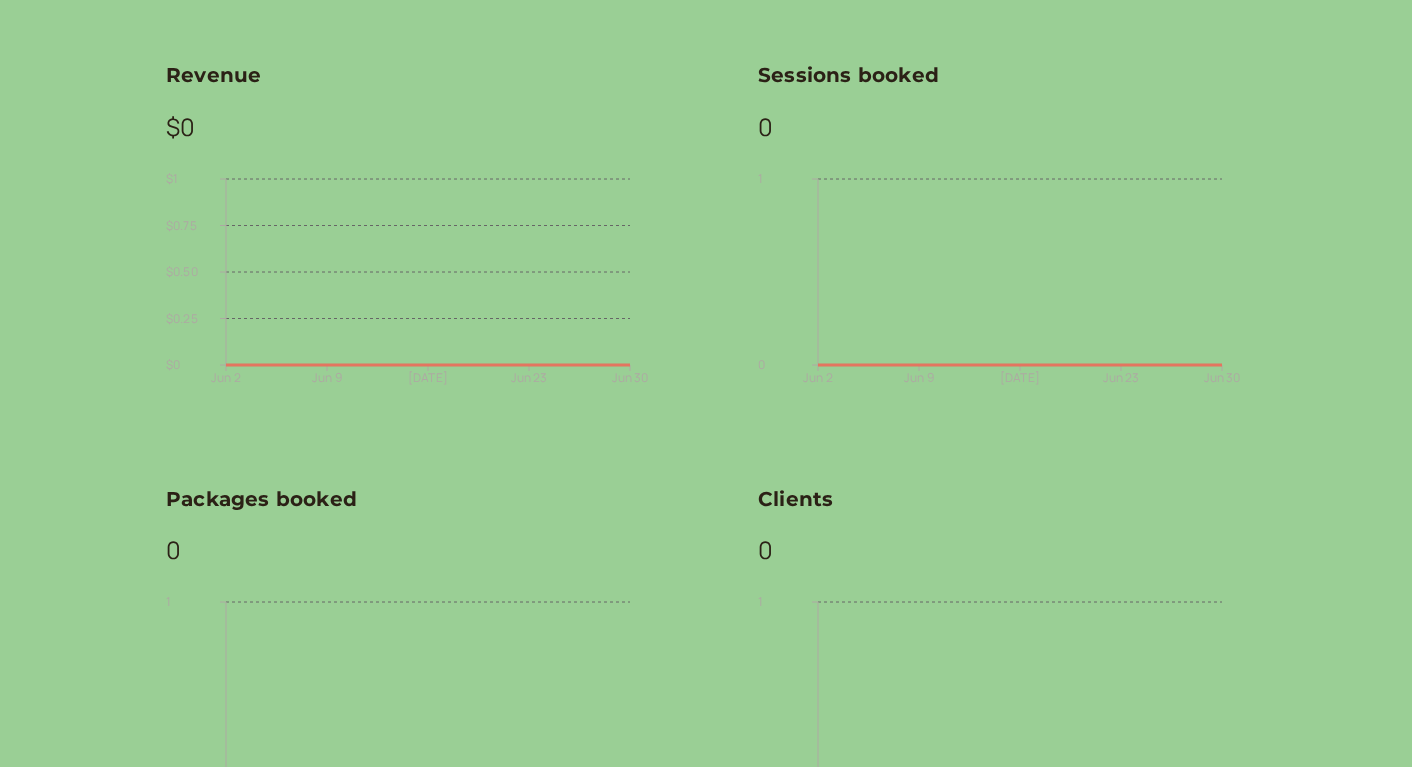 scroll, scrollTop: 0, scrollLeft: 0, axis: both 